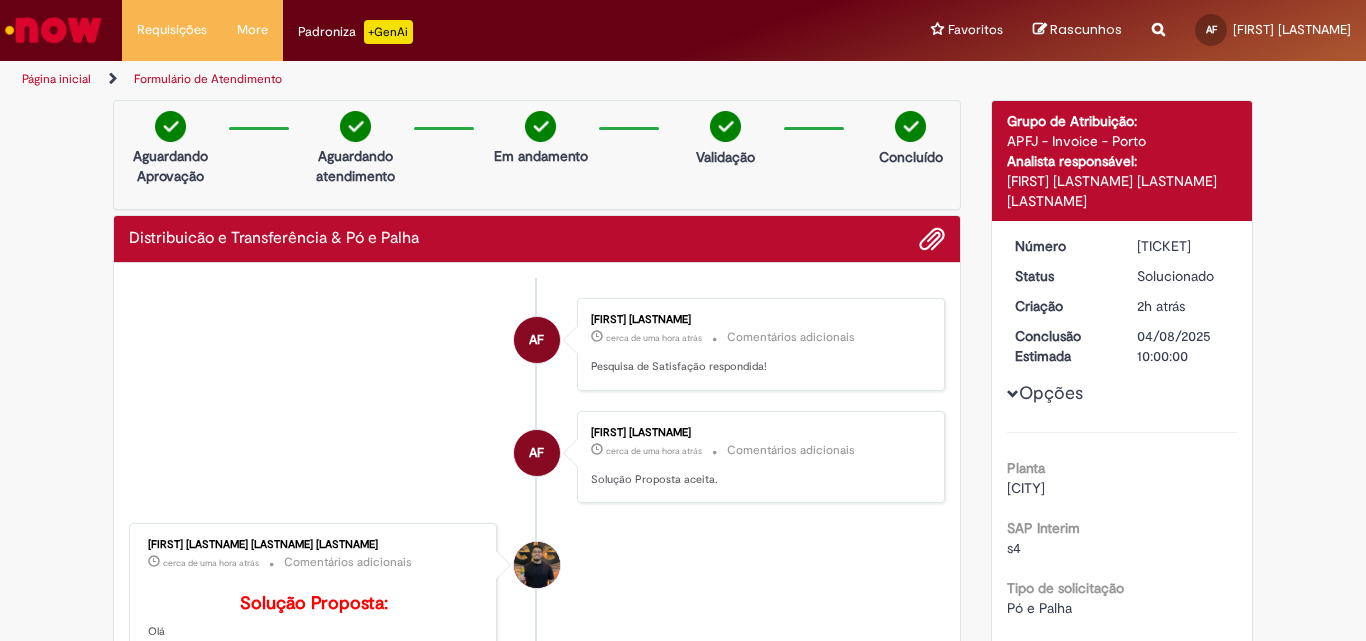 scroll, scrollTop: 0, scrollLeft: 0, axis: both 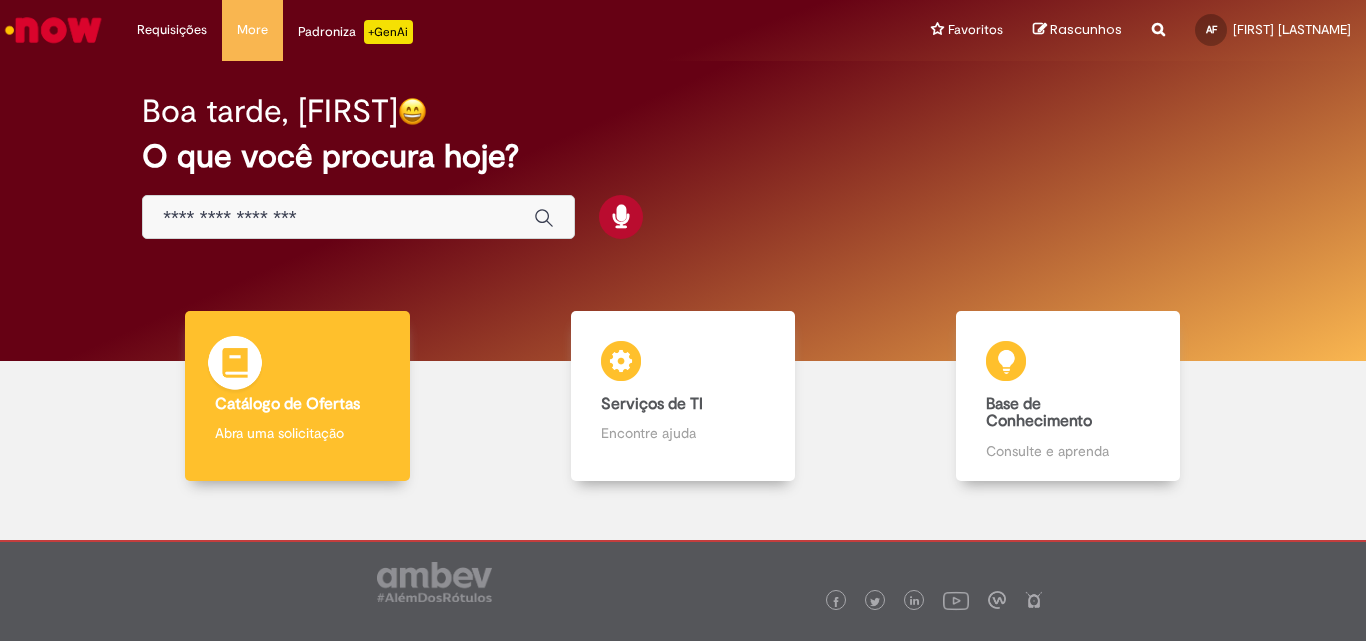 click on "Catálogo de Ofertas" at bounding box center (287, 404) 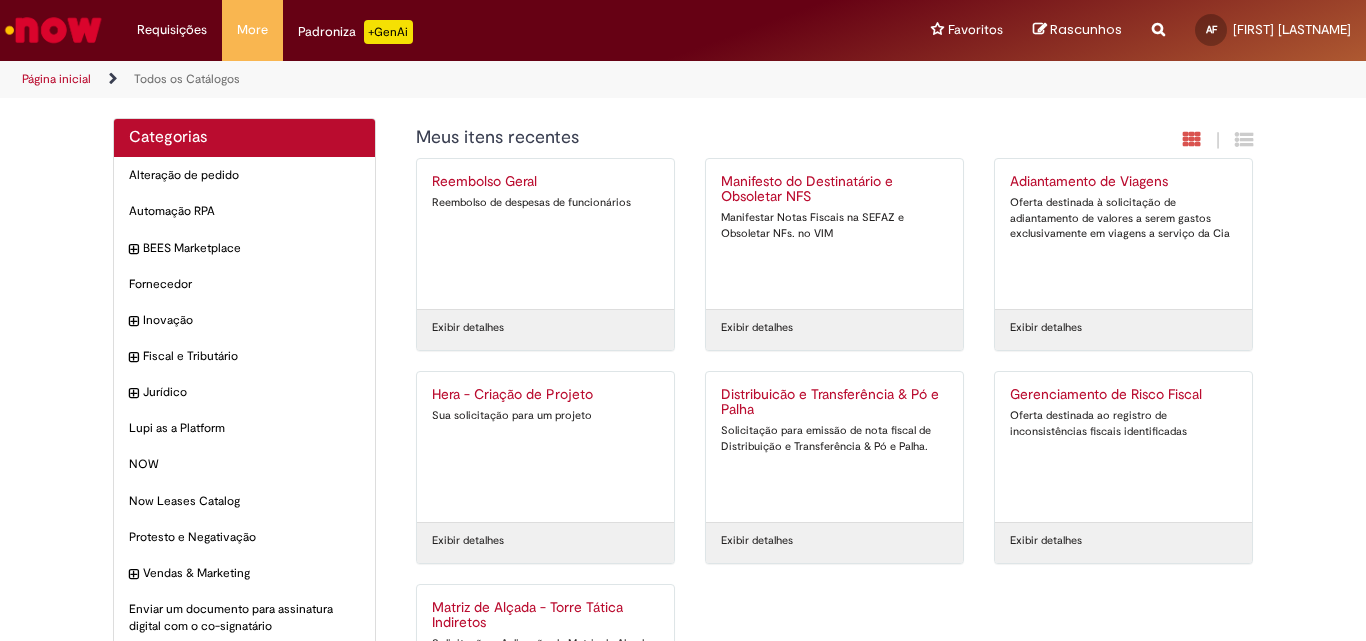 click on "Distribuicão e Transferência & Pó e Palha" at bounding box center [834, 403] 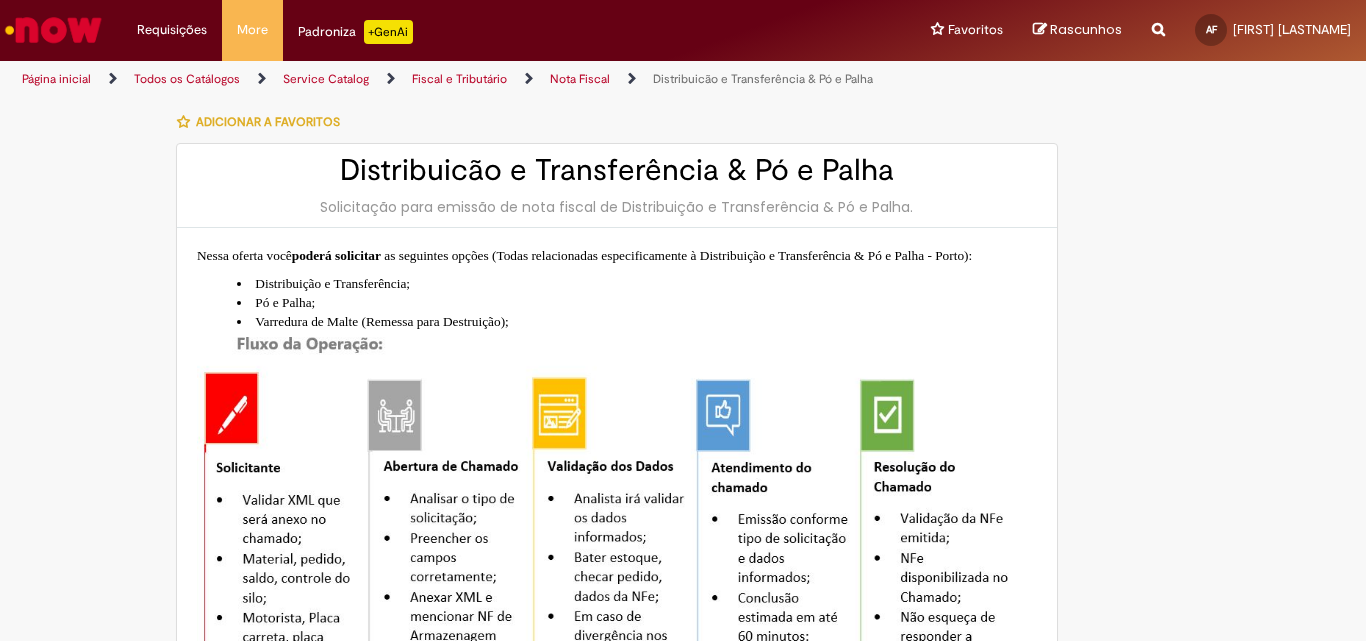 type on "**********" 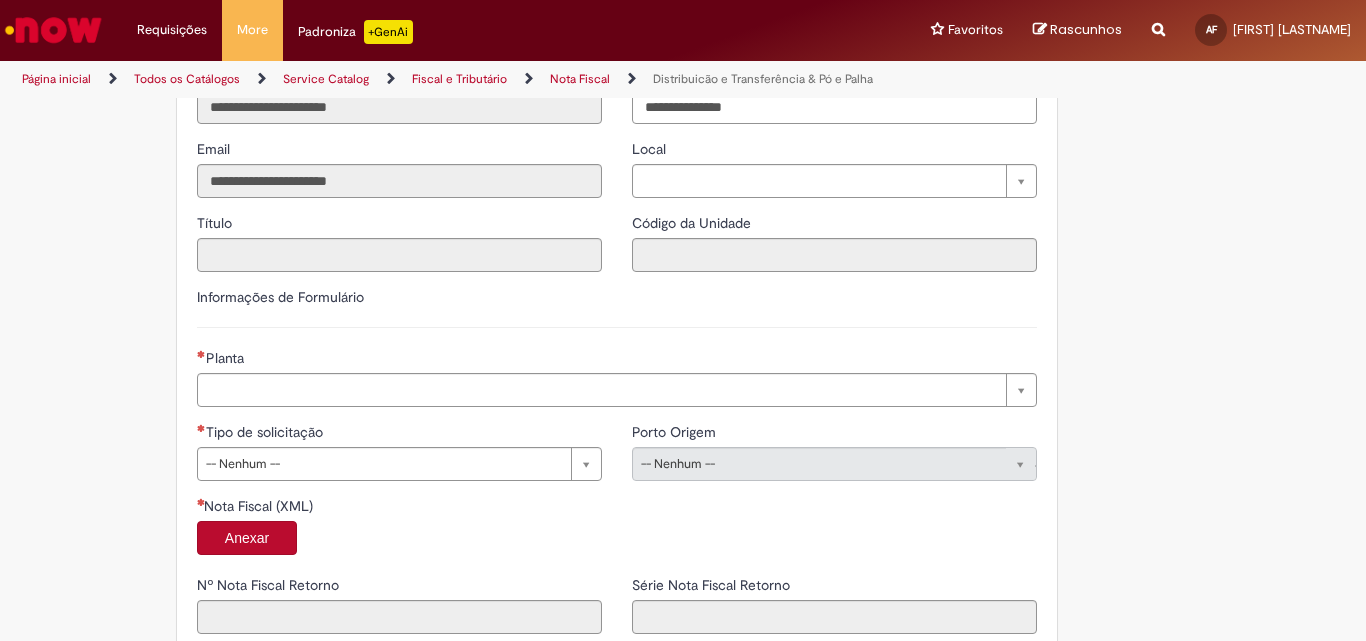 scroll, scrollTop: 1200, scrollLeft: 0, axis: vertical 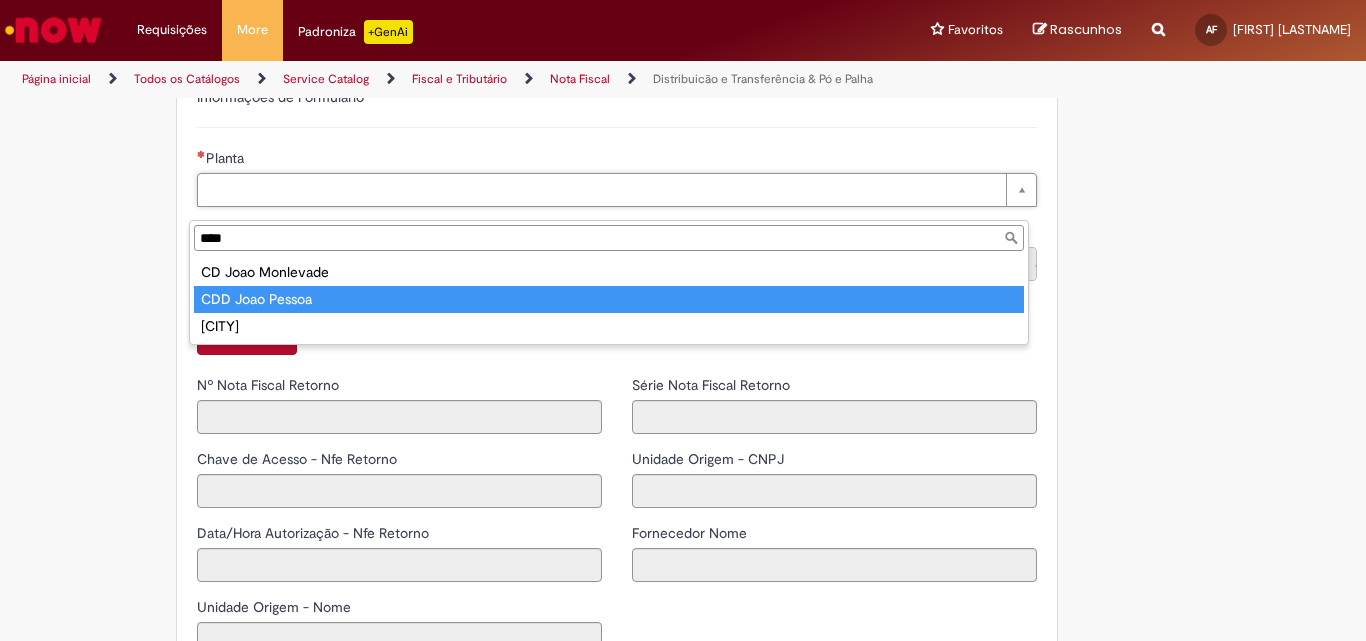 type on "****" 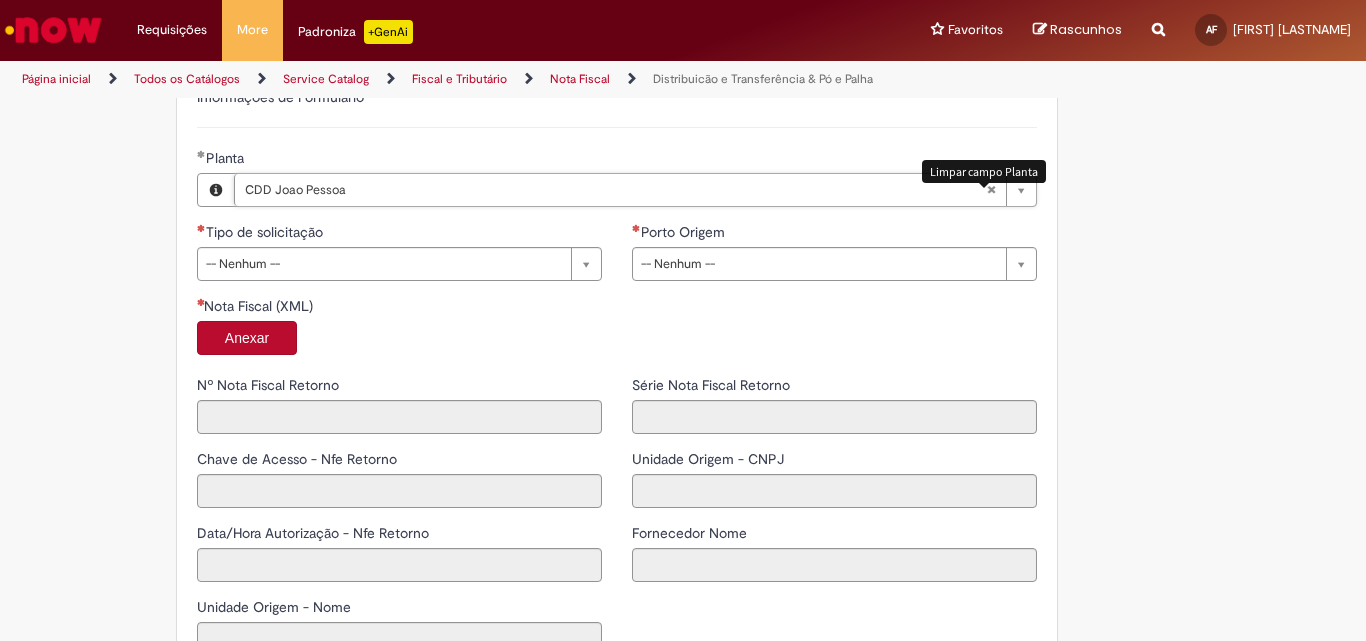 click at bounding box center (991, 190) 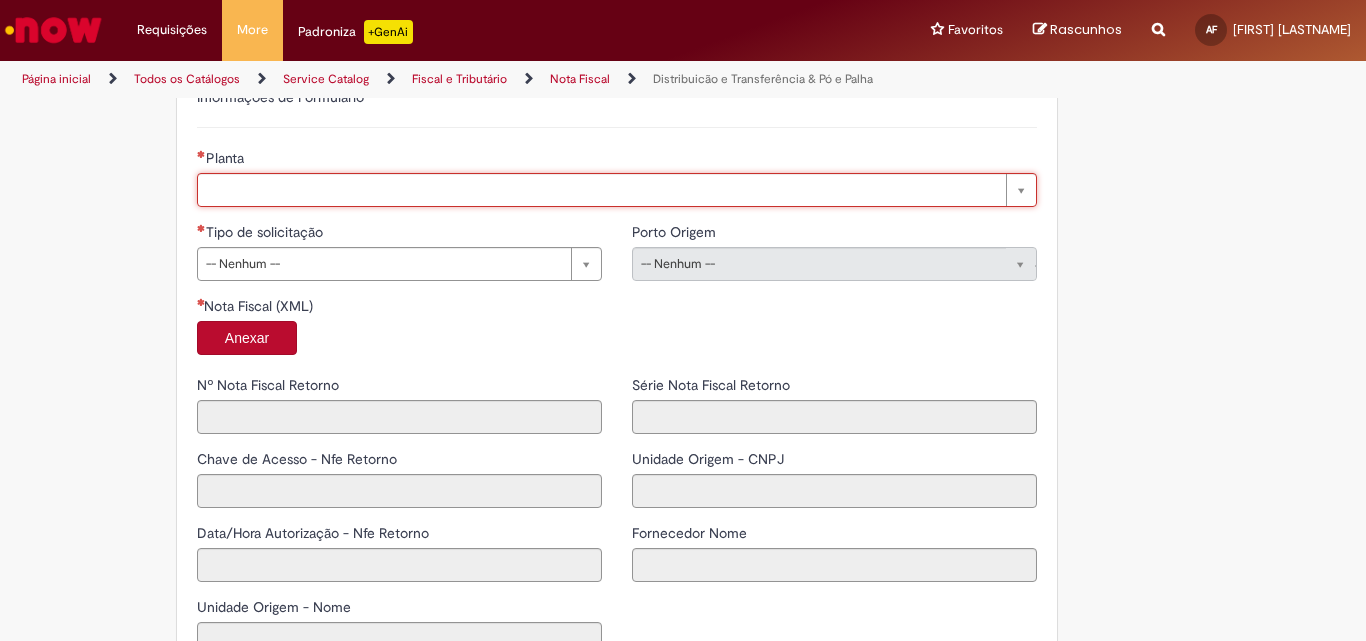 scroll, scrollTop: 0, scrollLeft: 0, axis: both 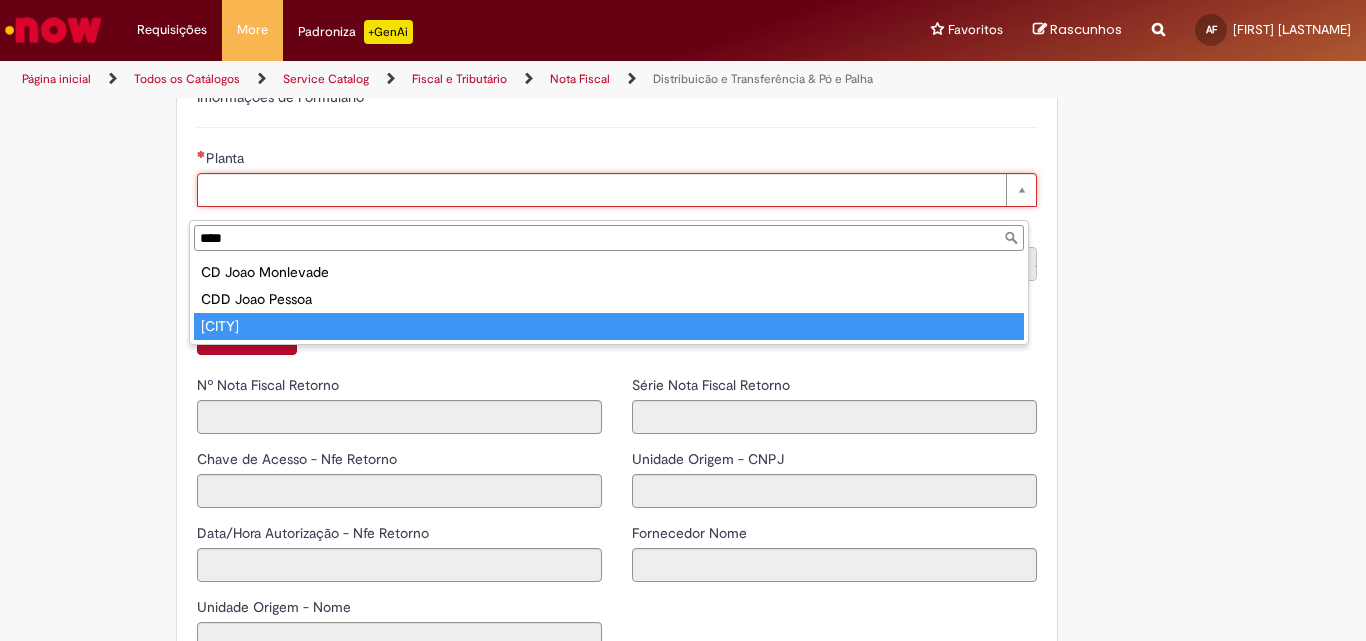 type on "****" 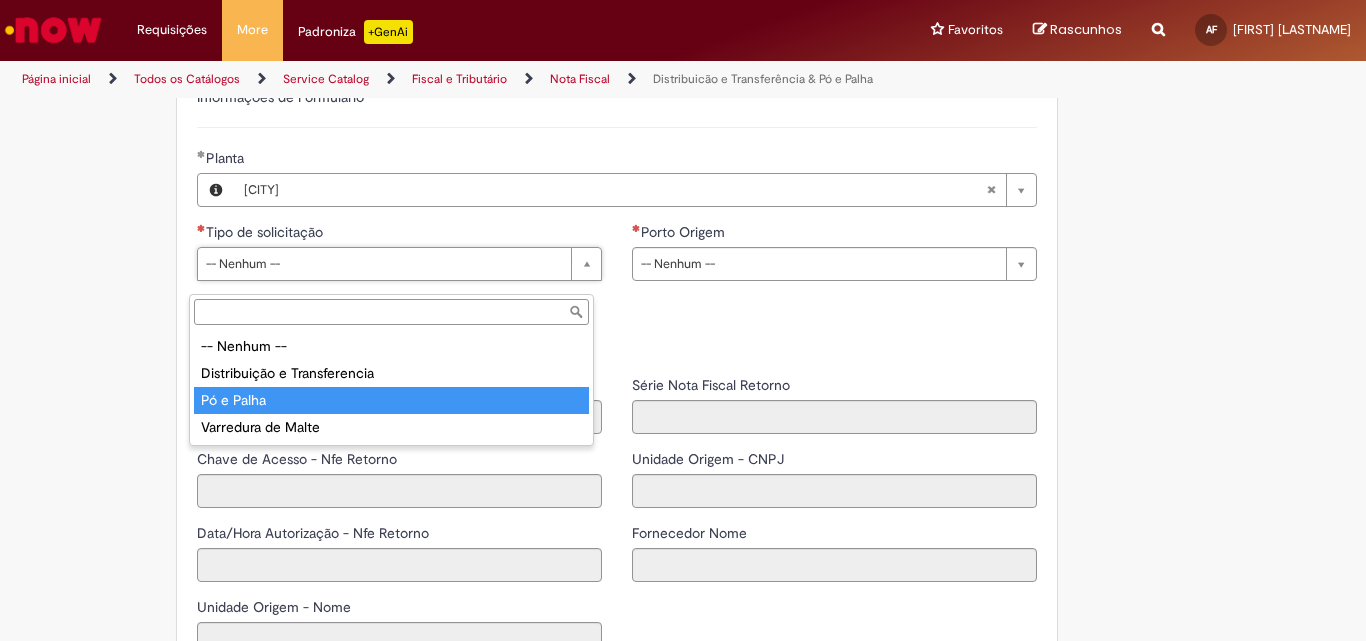 type on "**********" 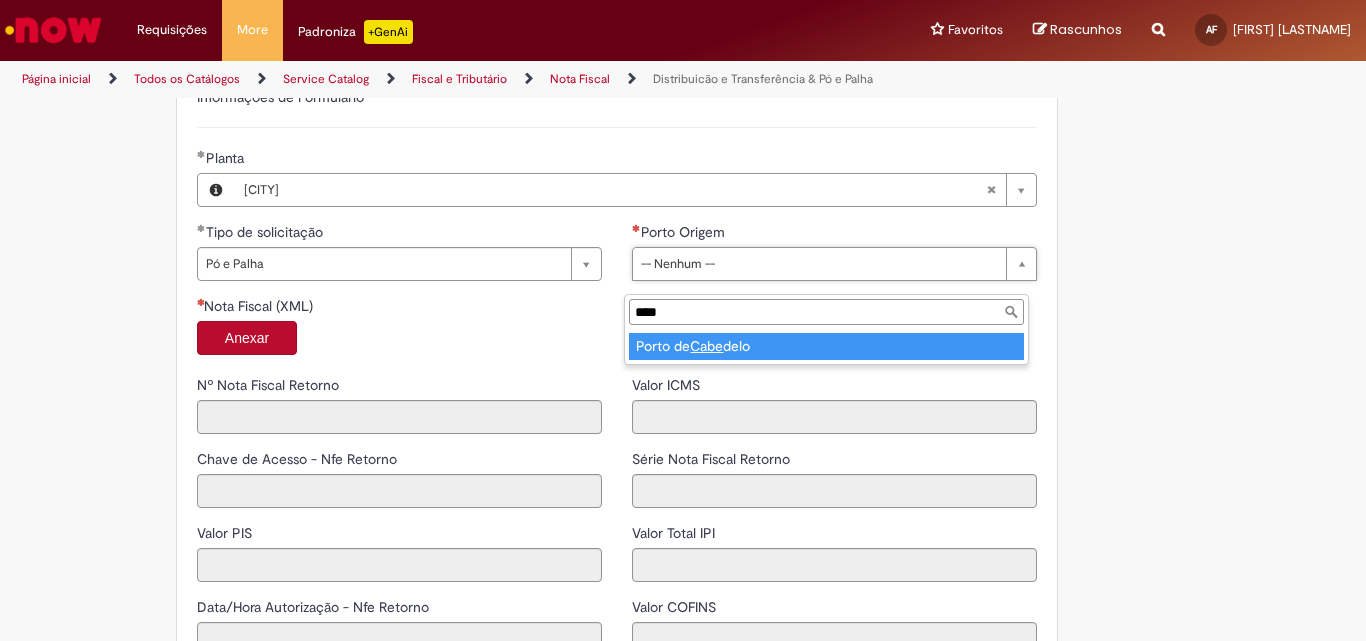 type on "****" 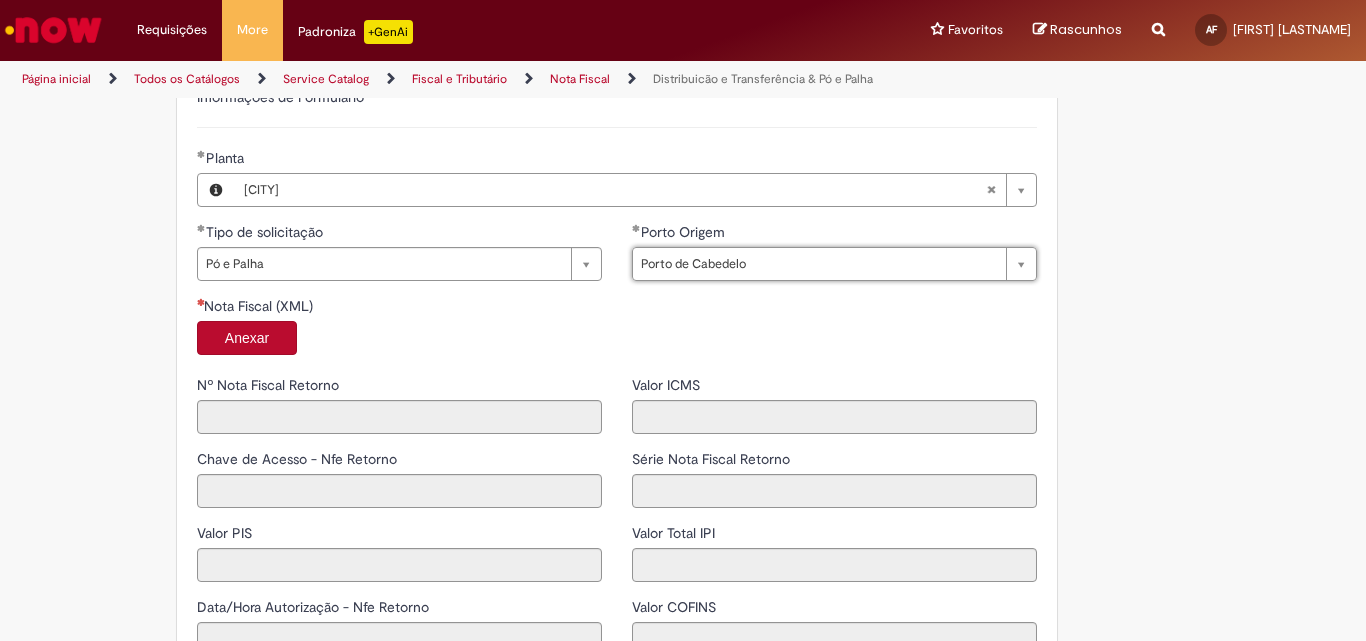 click on "Anexar" at bounding box center [247, 338] 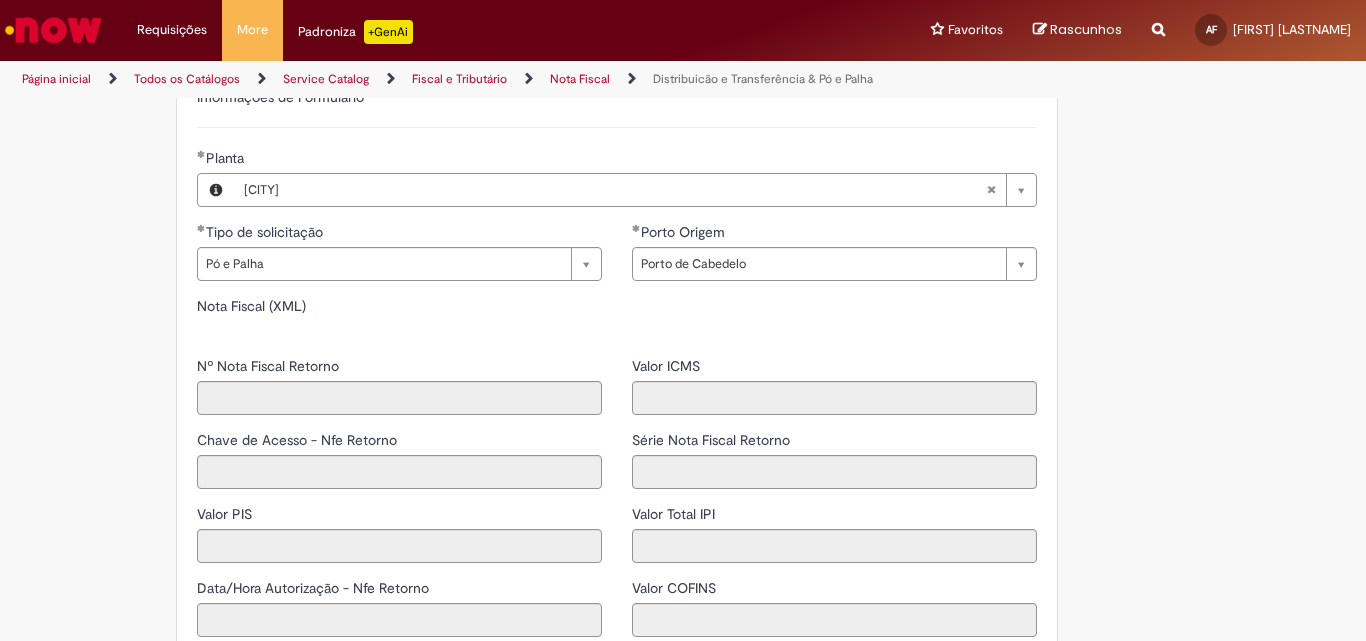 type on "*****" 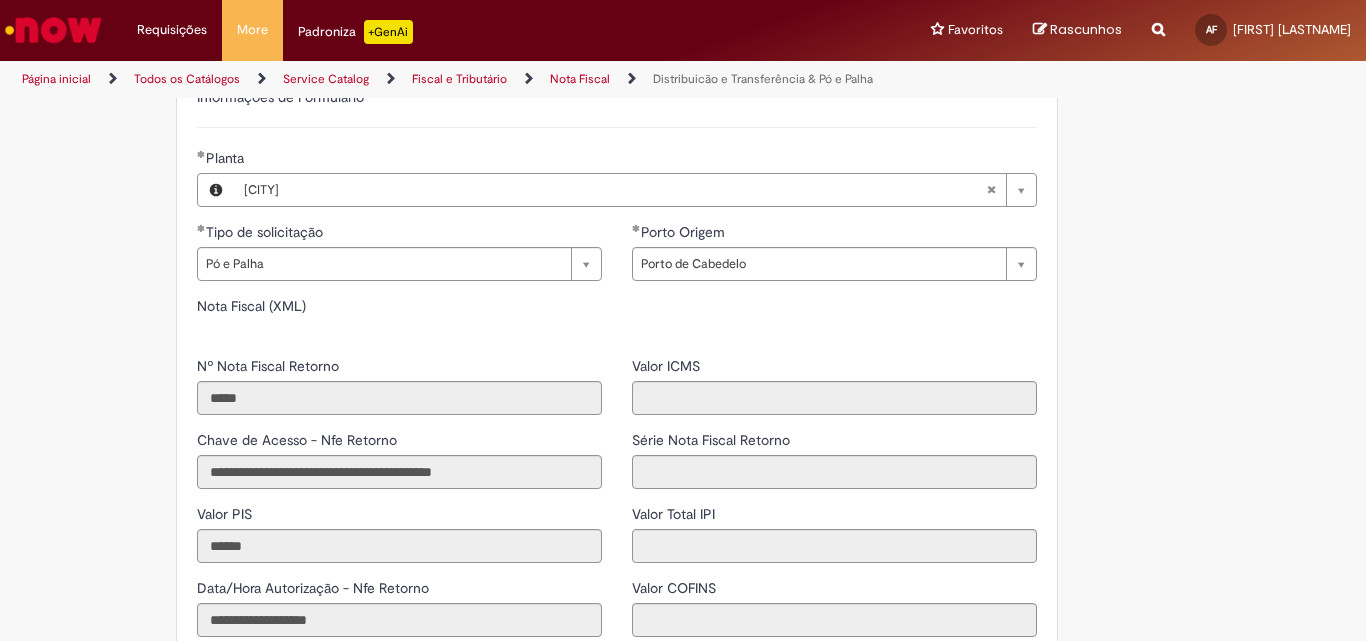 type on "**********" 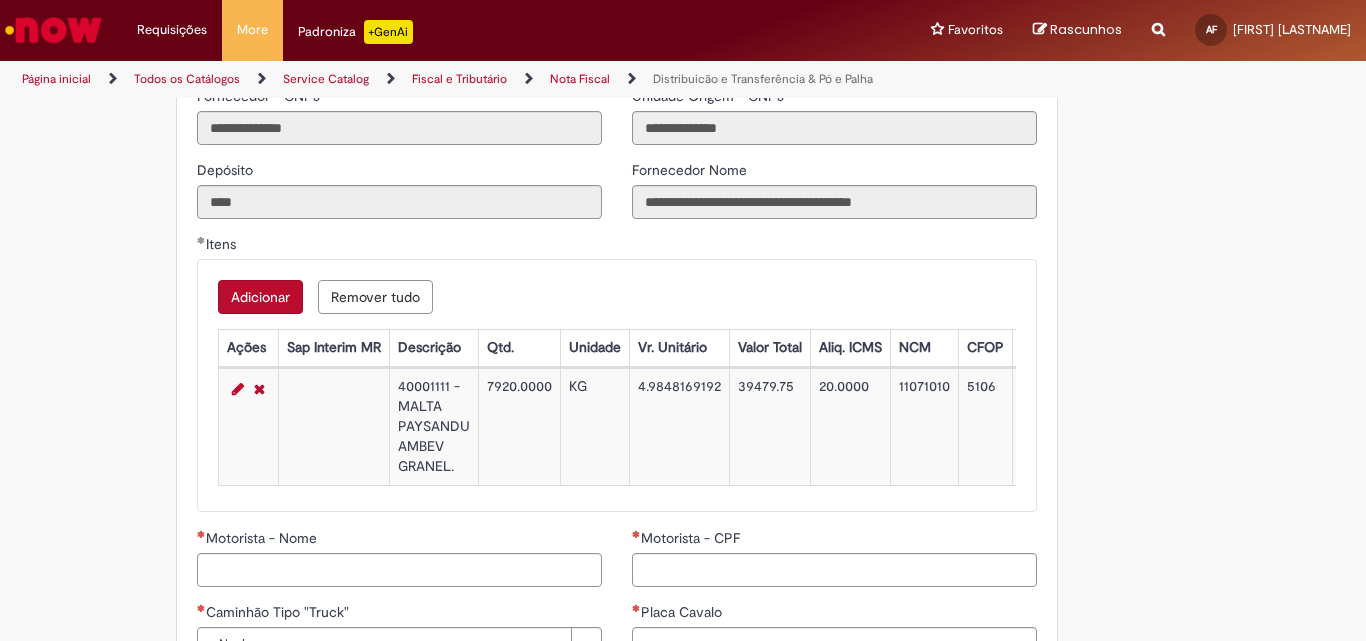 scroll, scrollTop: 2100, scrollLeft: 0, axis: vertical 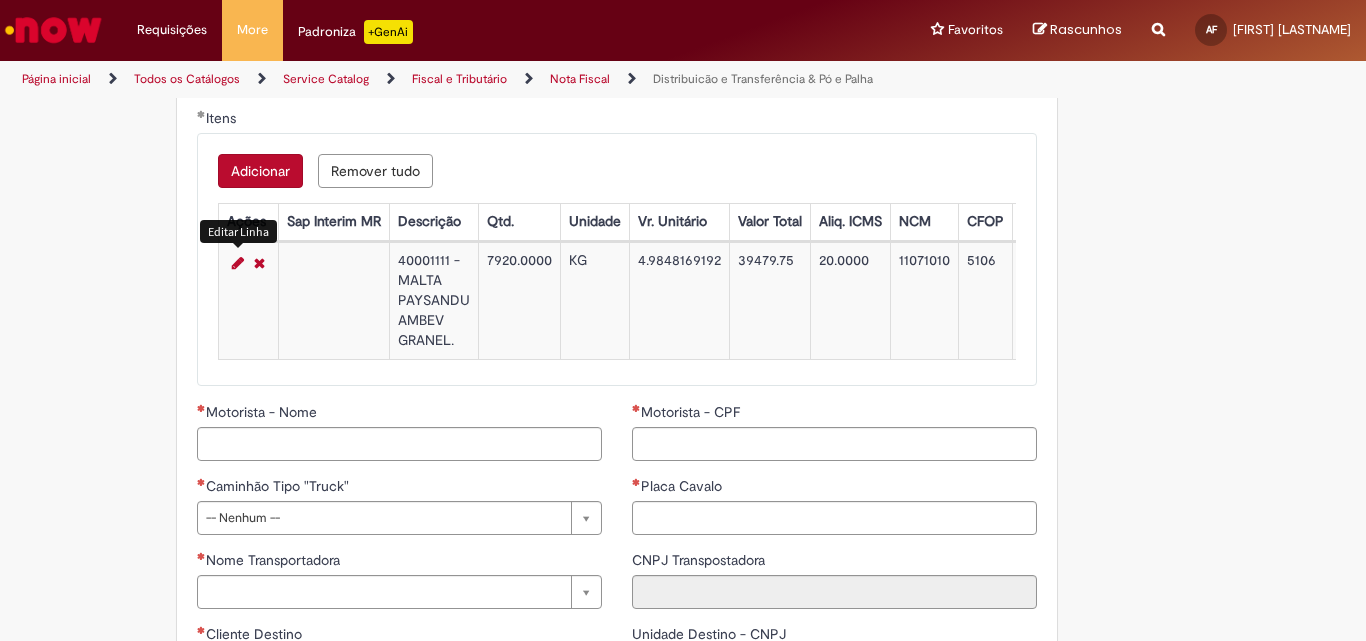 click at bounding box center [238, 263] 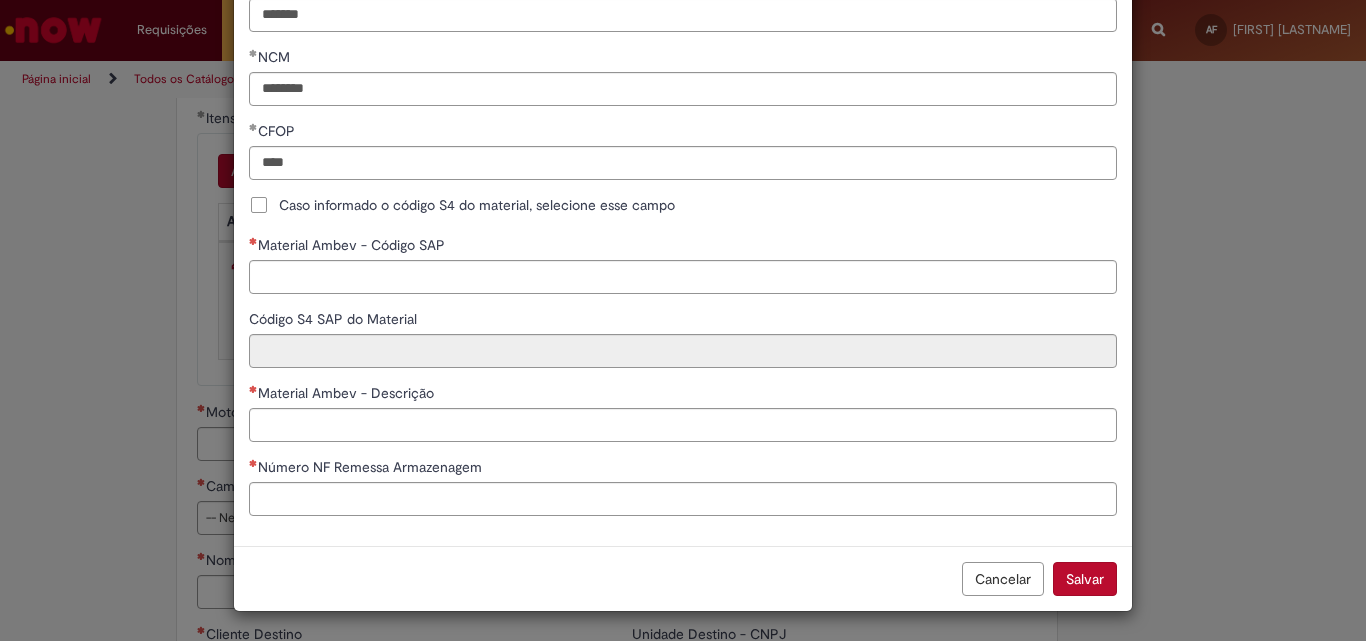 scroll, scrollTop: 501, scrollLeft: 0, axis: vertical 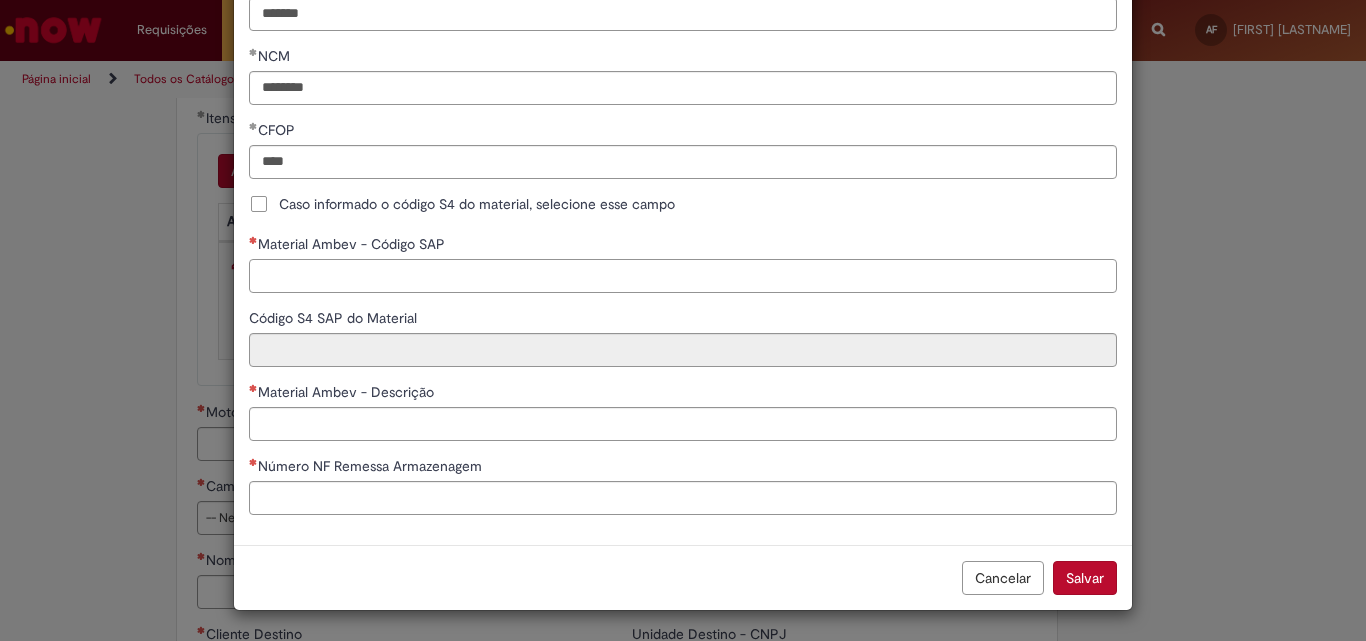 click on "Material Ambev - Código SAP" at bounding box center (683, 276) 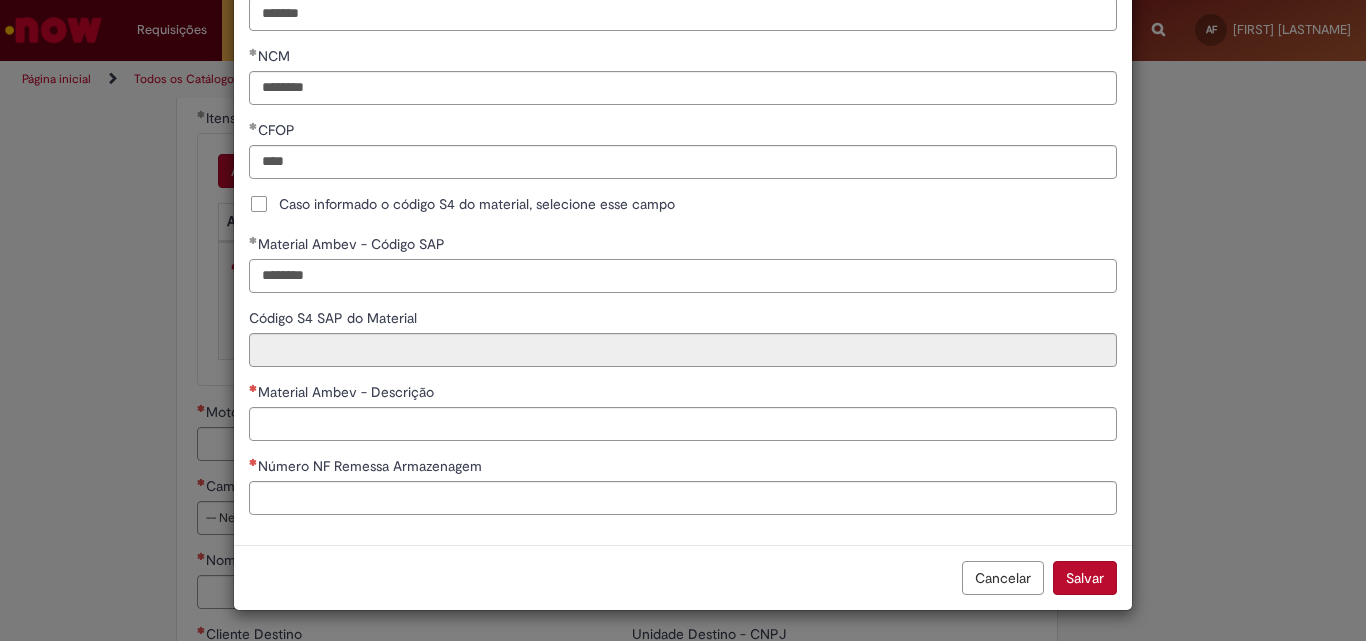 type on "********" 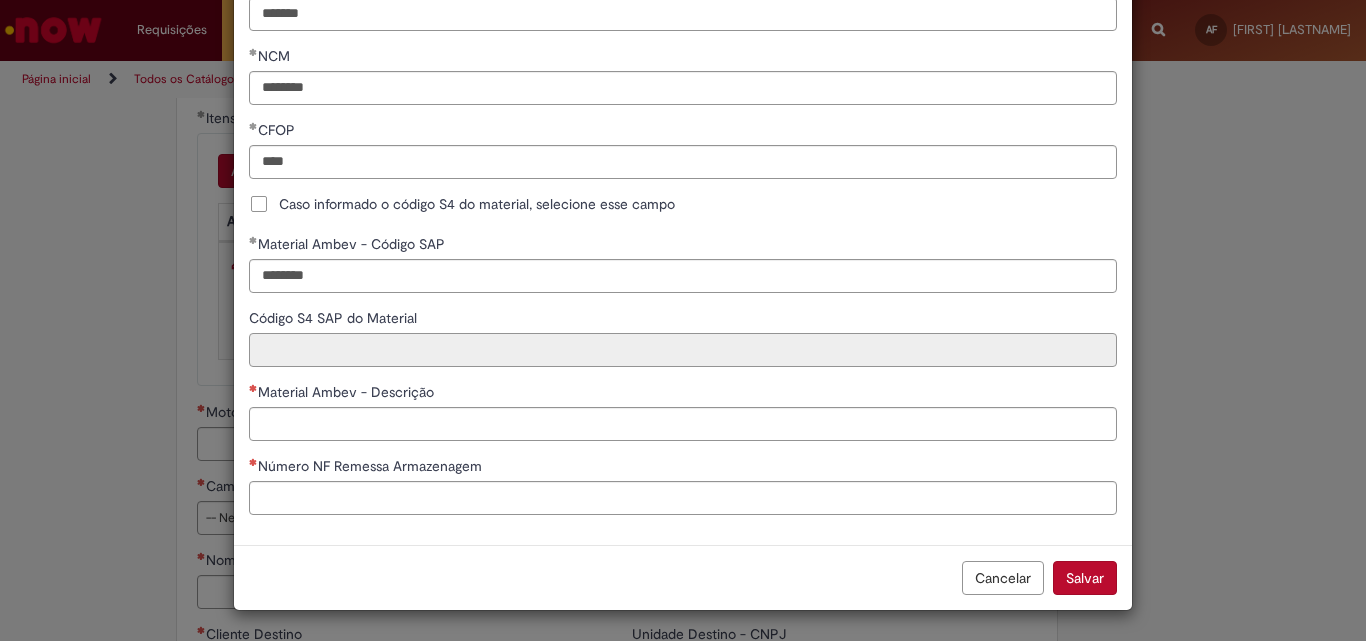 click on "Código S4 SAP do Material" at bounding box center (683, 350) 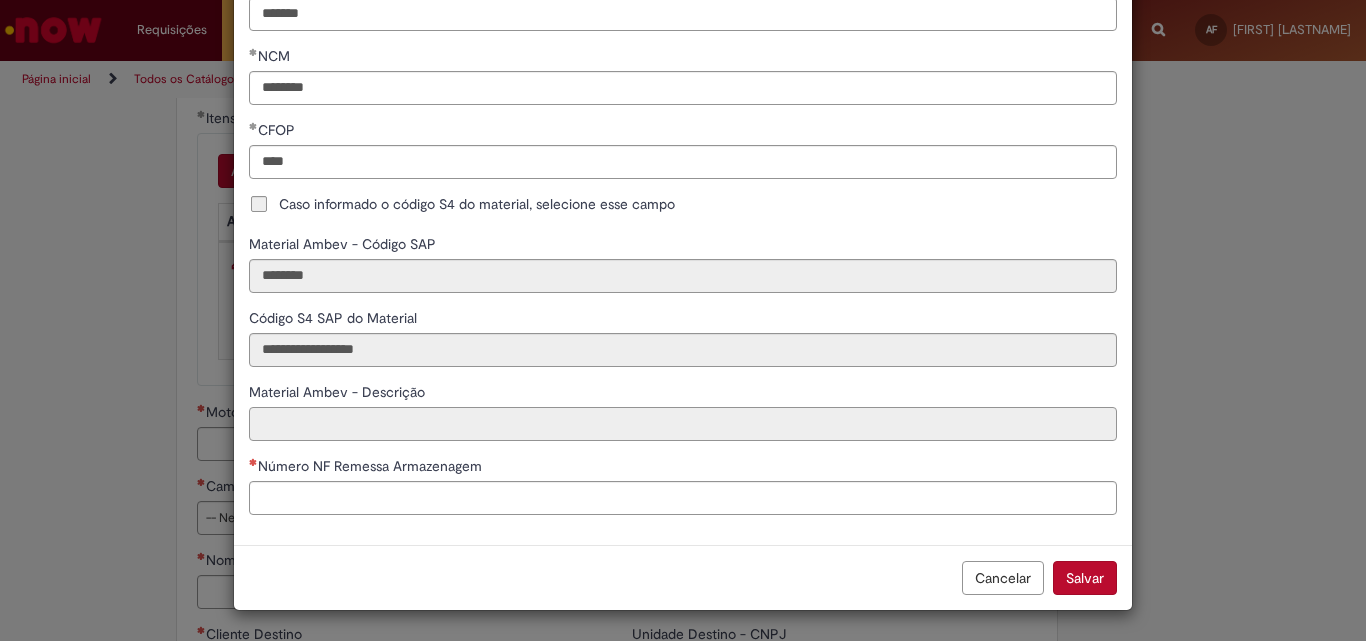 click on "Material Ambev - Descrição" at bounding box center [683, 424] 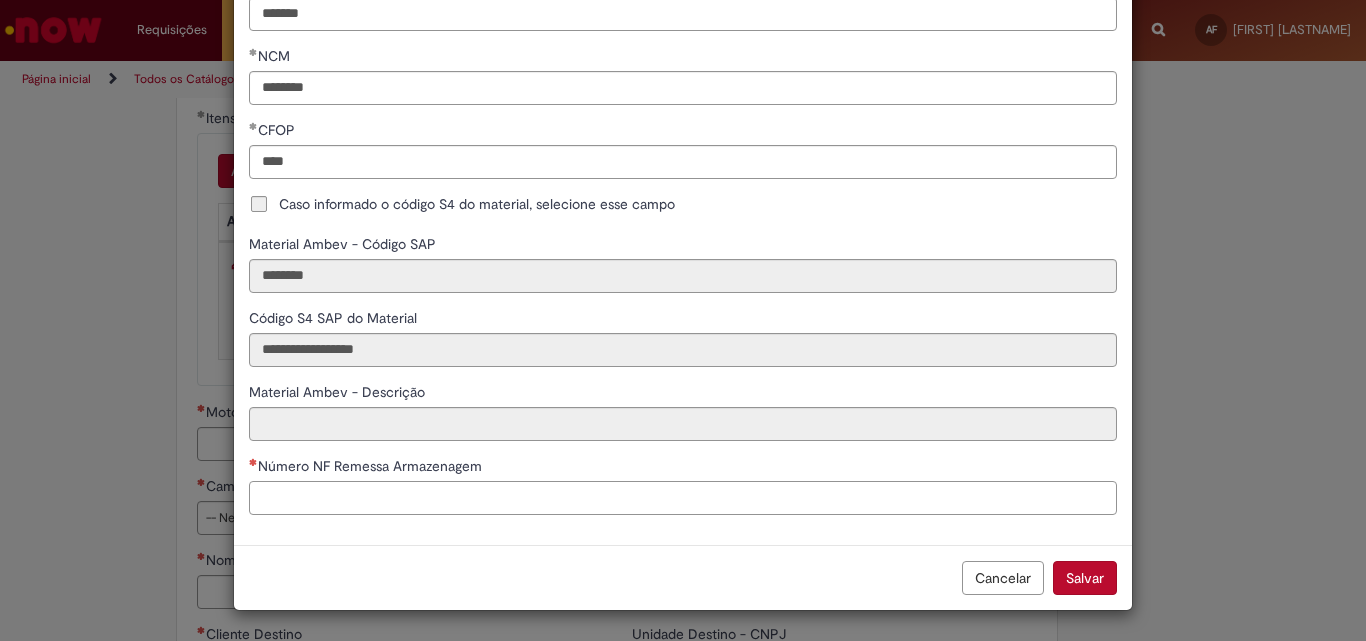 click on "Número NF Remessa Armazenagem" at bounding box center [683, 498] 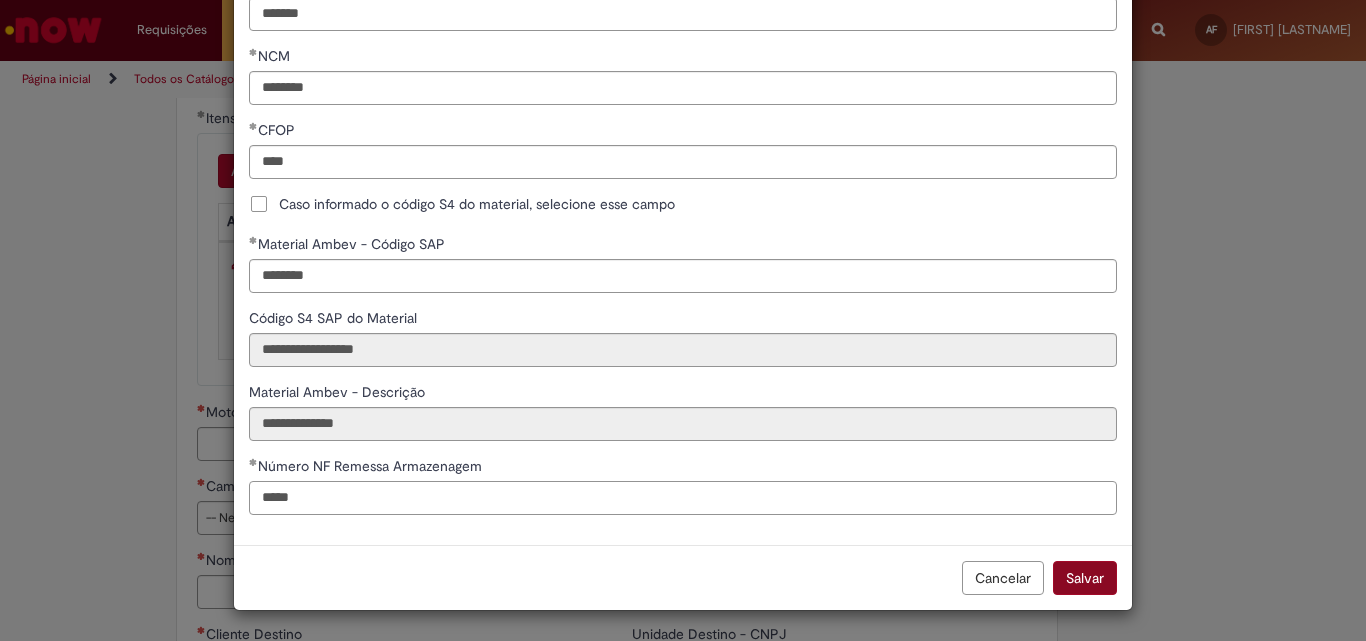 type on "*****" 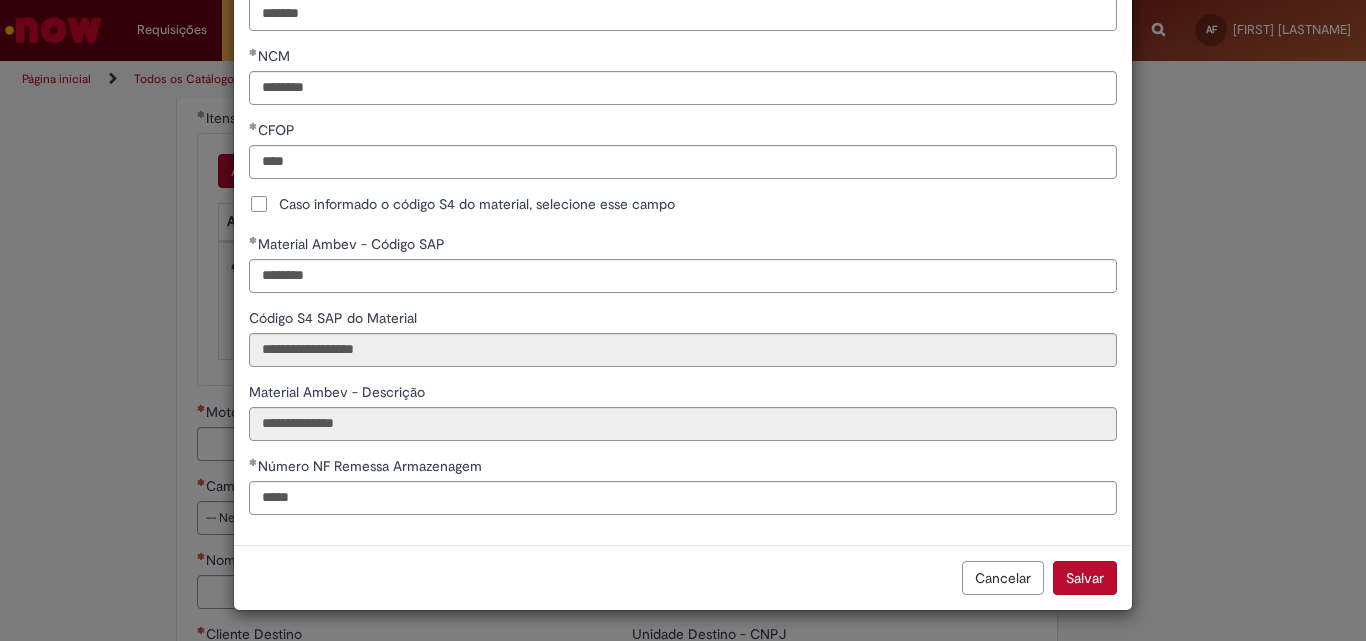 click on "Salvar" at bounding box center [1085, 578] 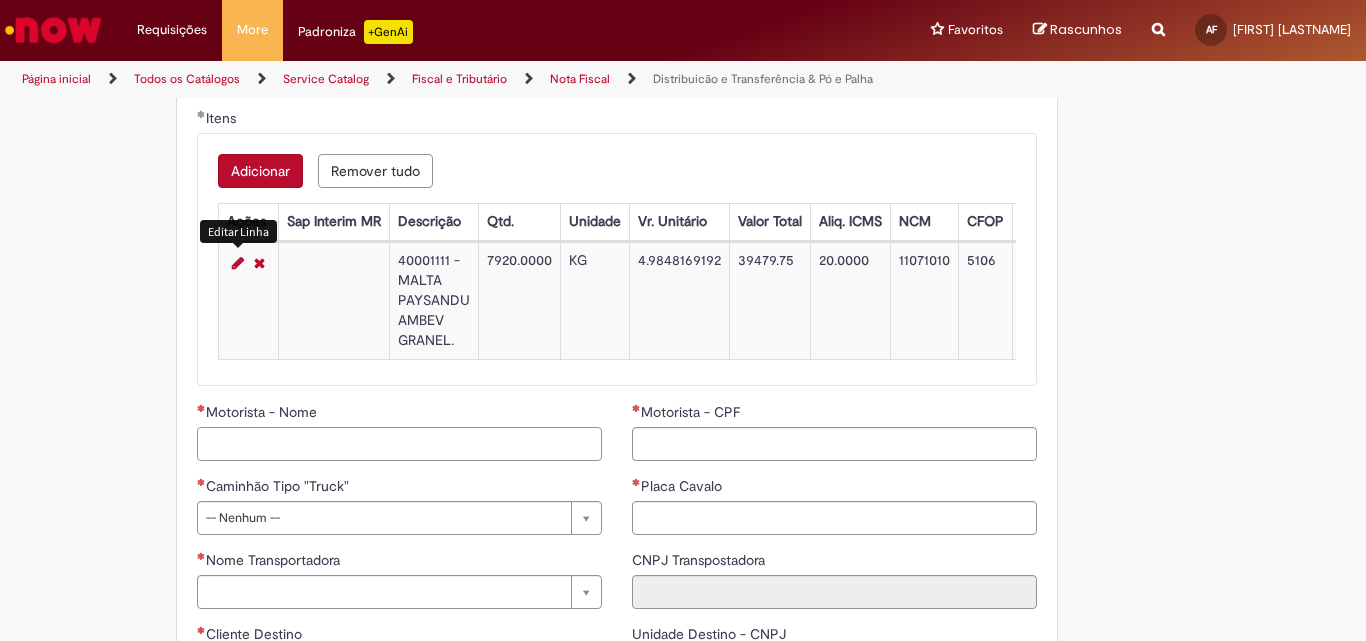 click on "Motorista - Nome" at bounding box center [399, 444] 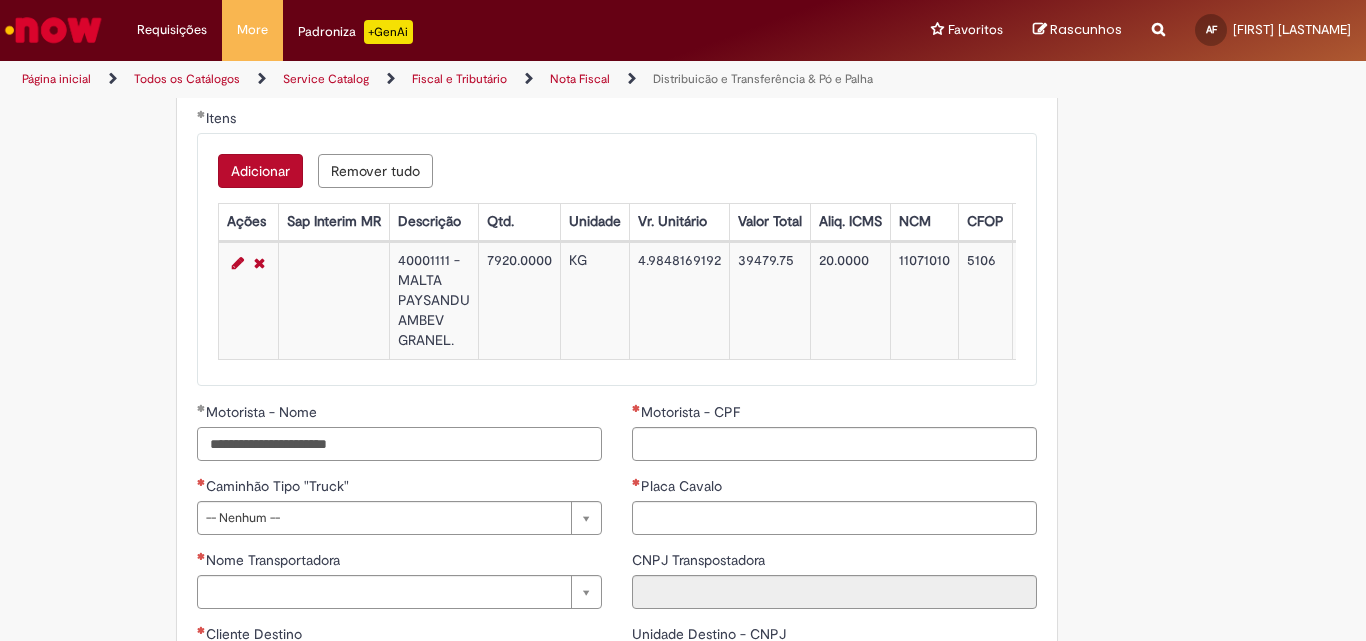 type on "**********" 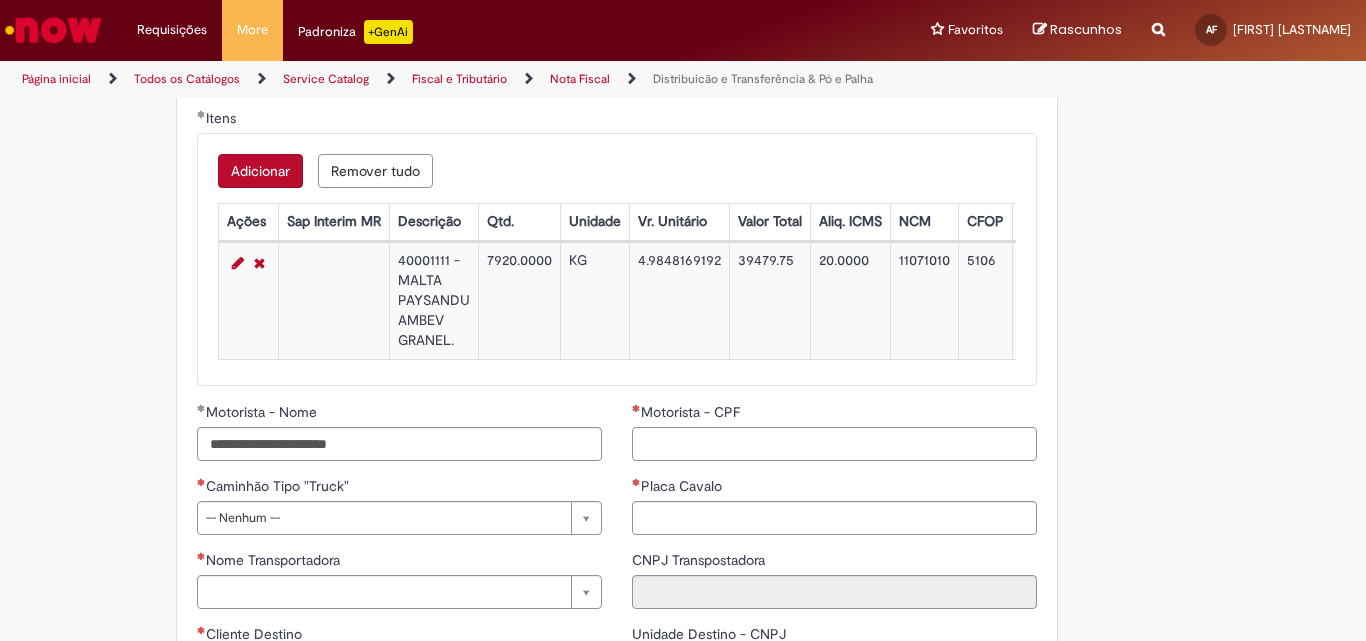 click on "Motorista - CPF" at bounding box center [834, 444] 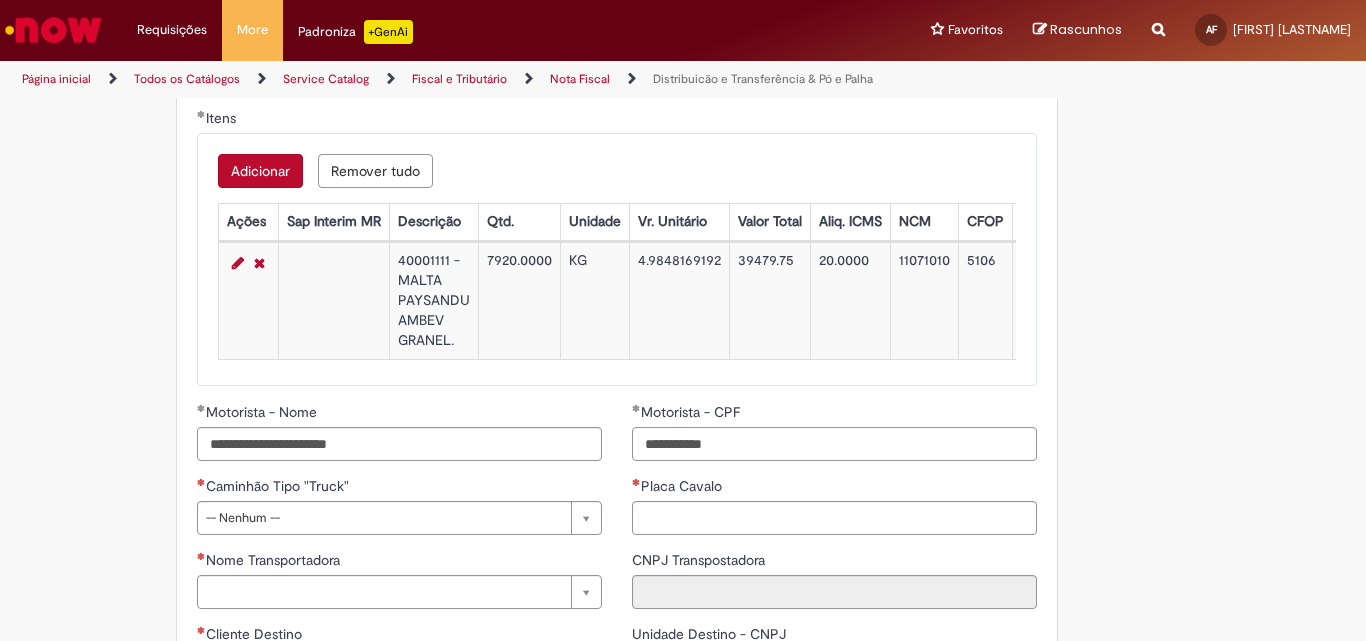 type on "**********" 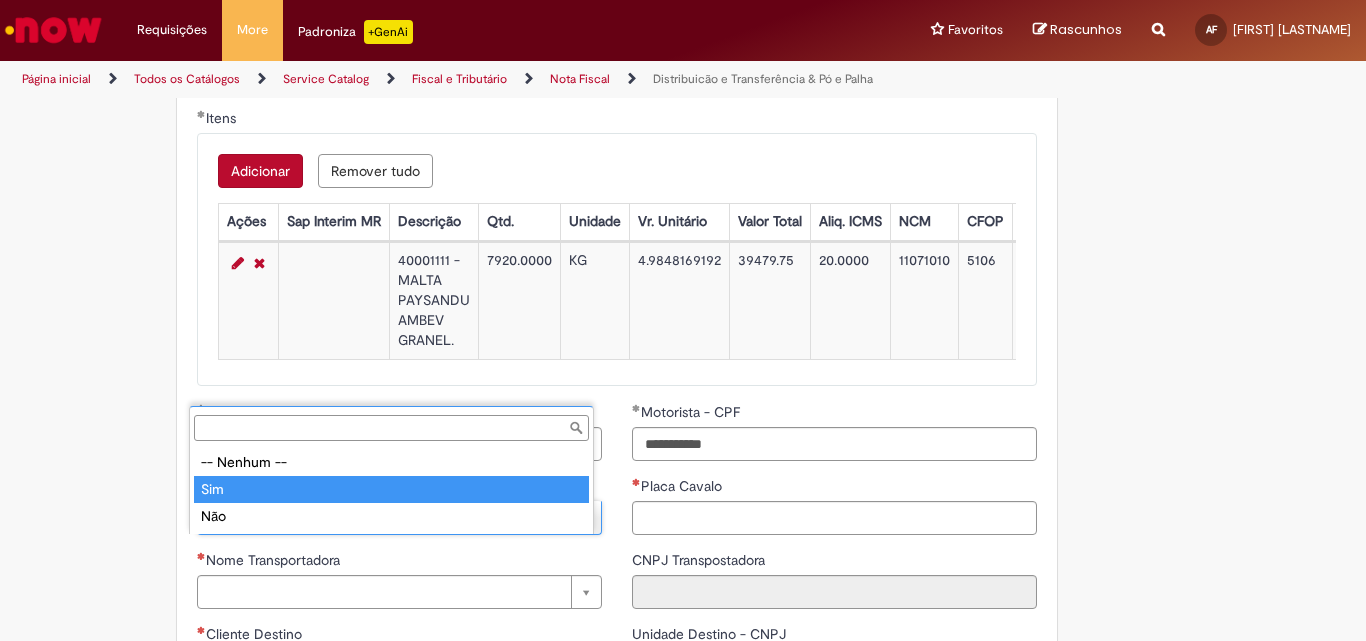 type on "***" 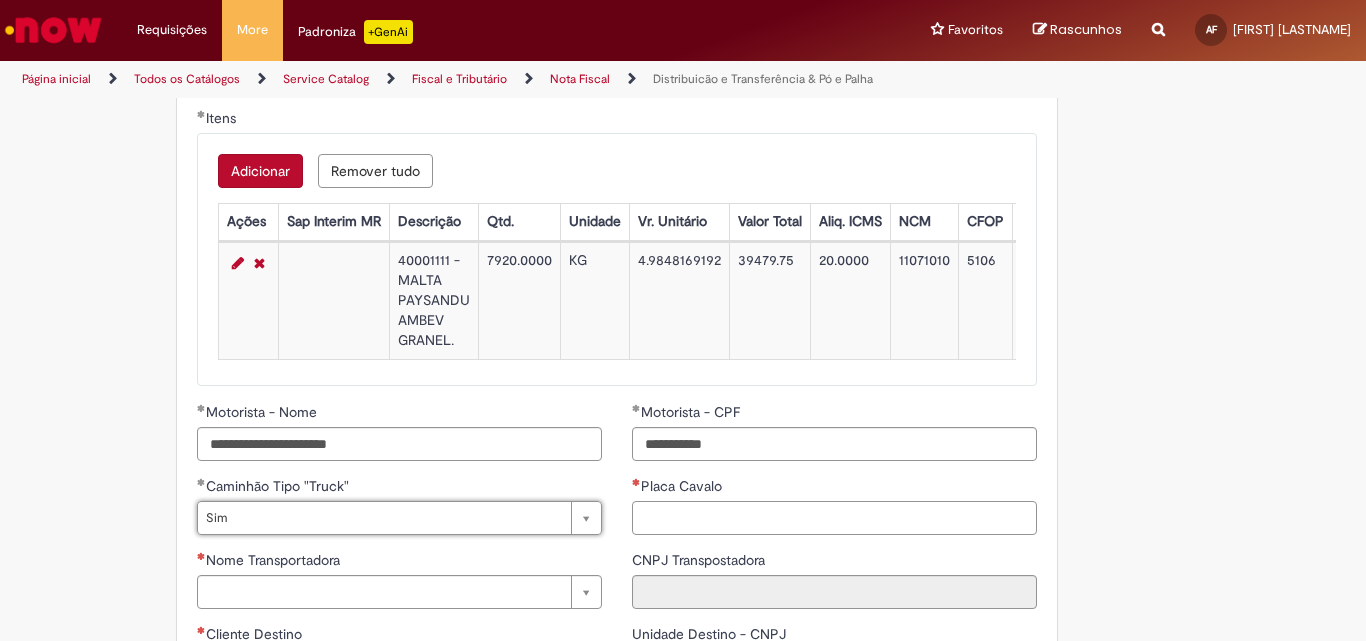 click on "Placa Cavalo" at bounding box center (834, 518) 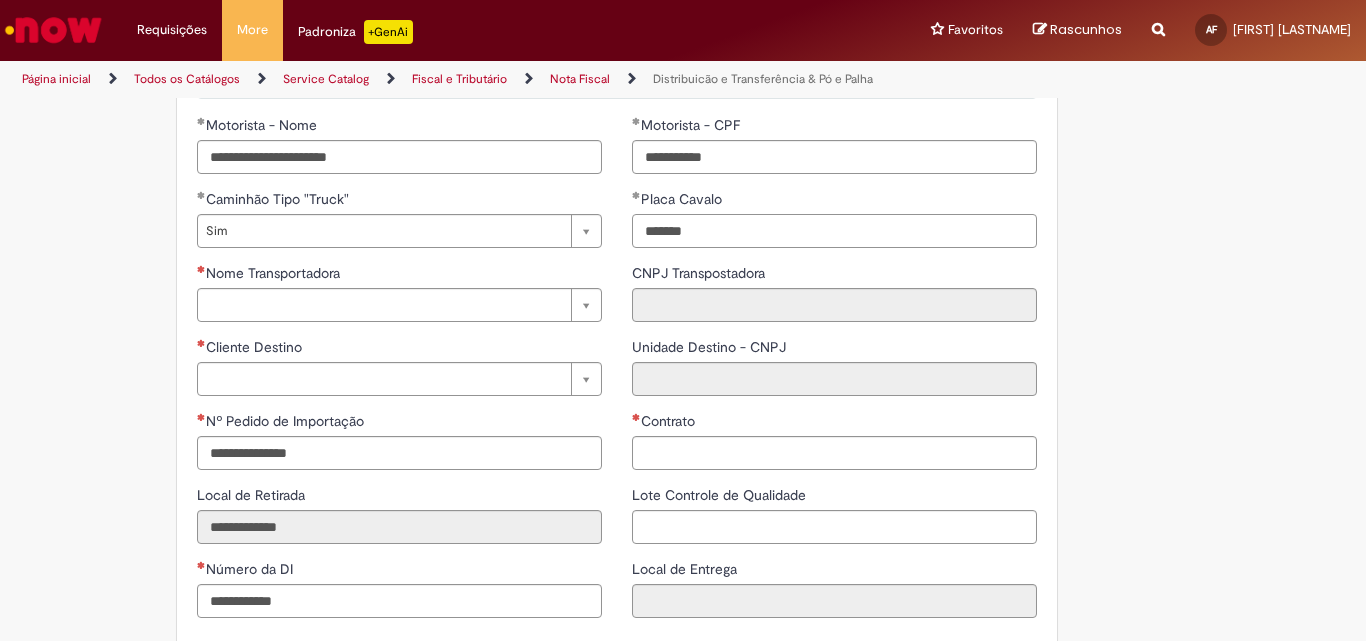 scroll, scrollTop: 2500, scrollLeft: 0, axis: vertical 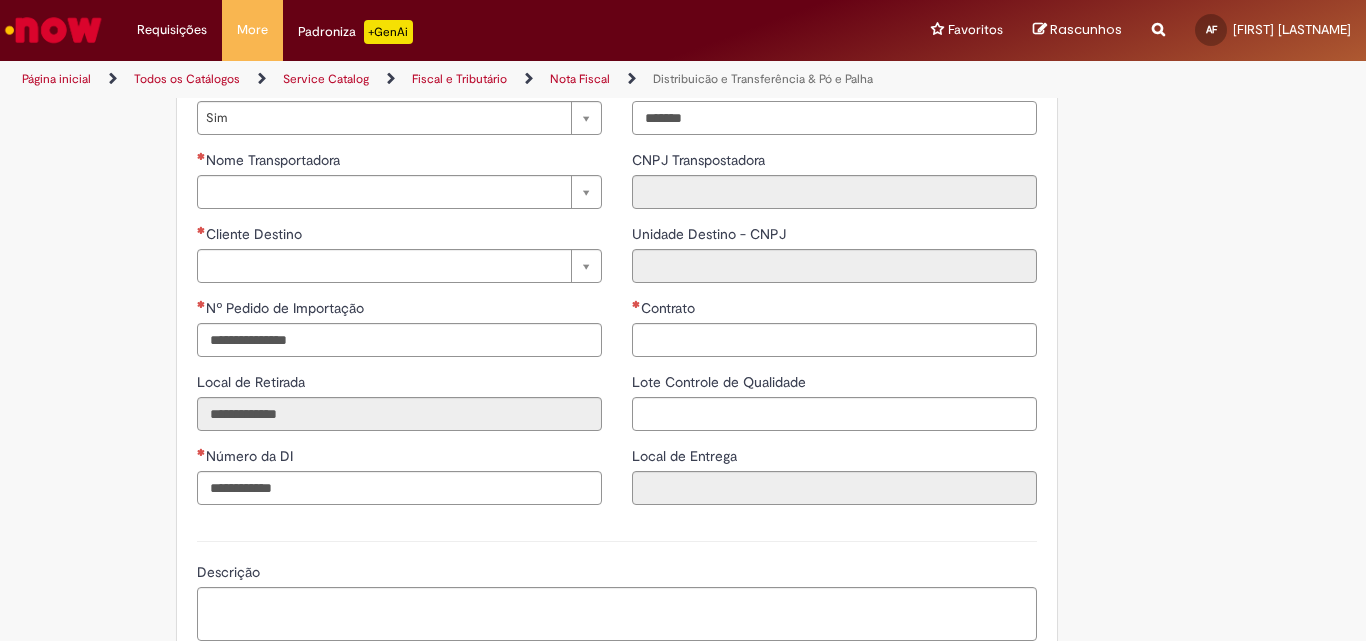 type on "*******" 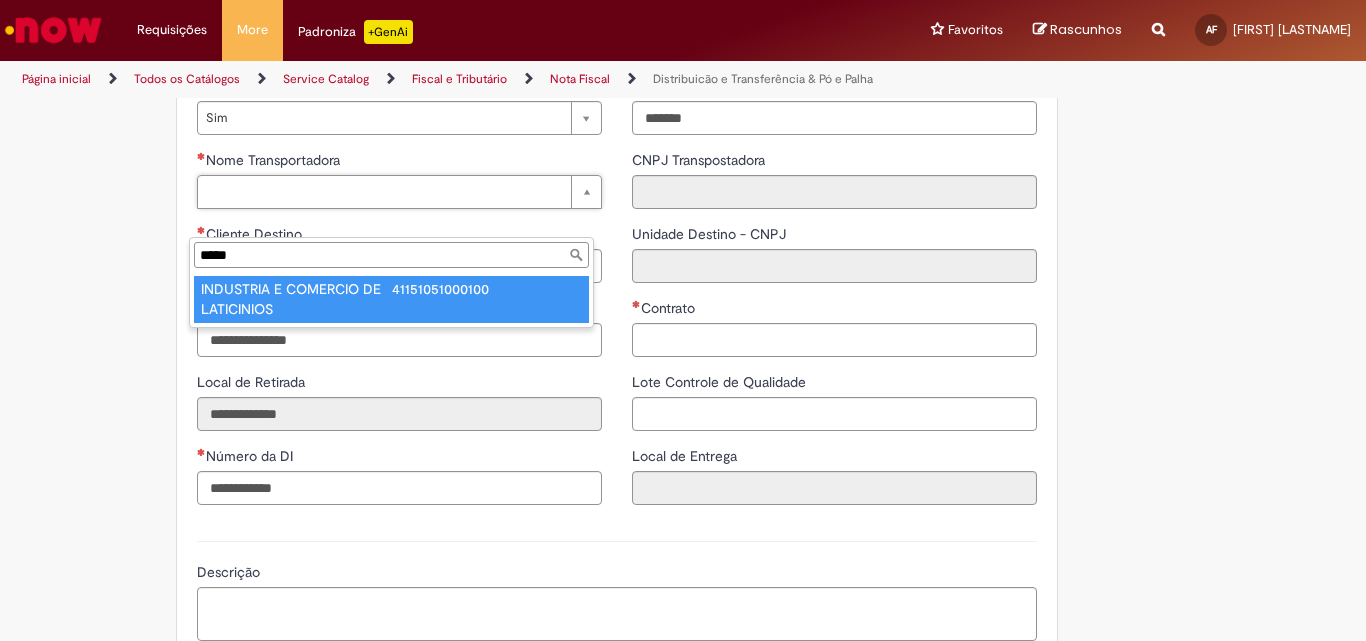 type on "*****" 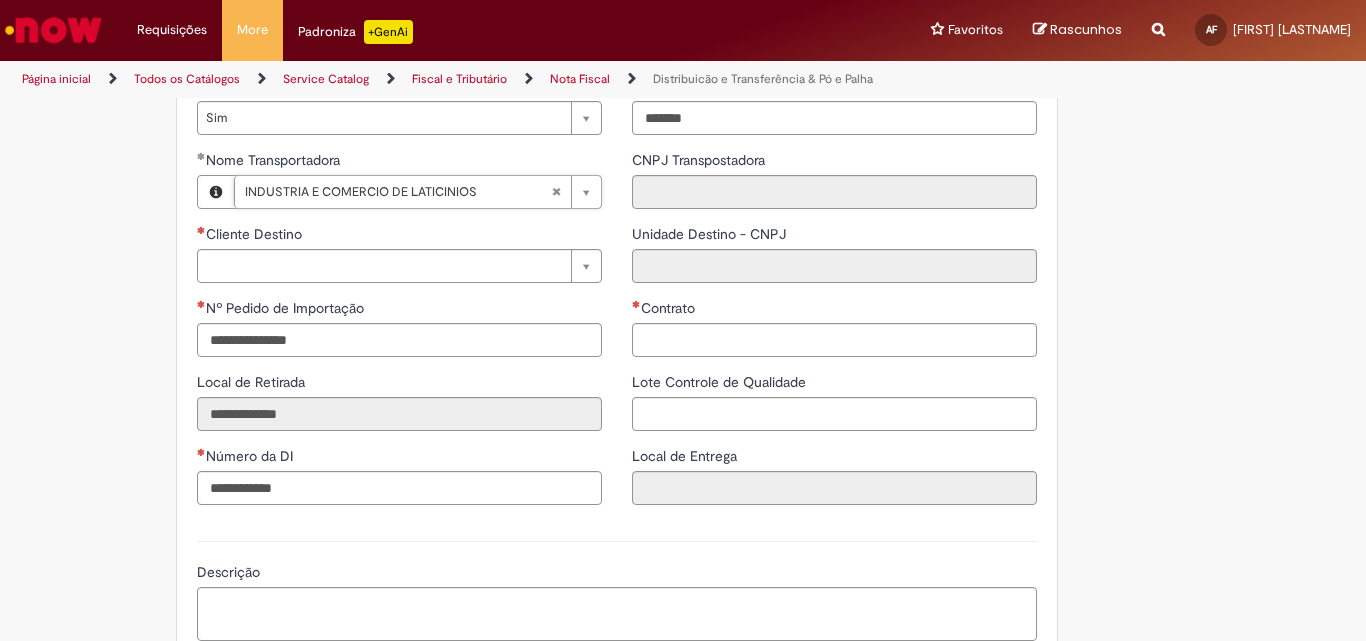 type on "**********" 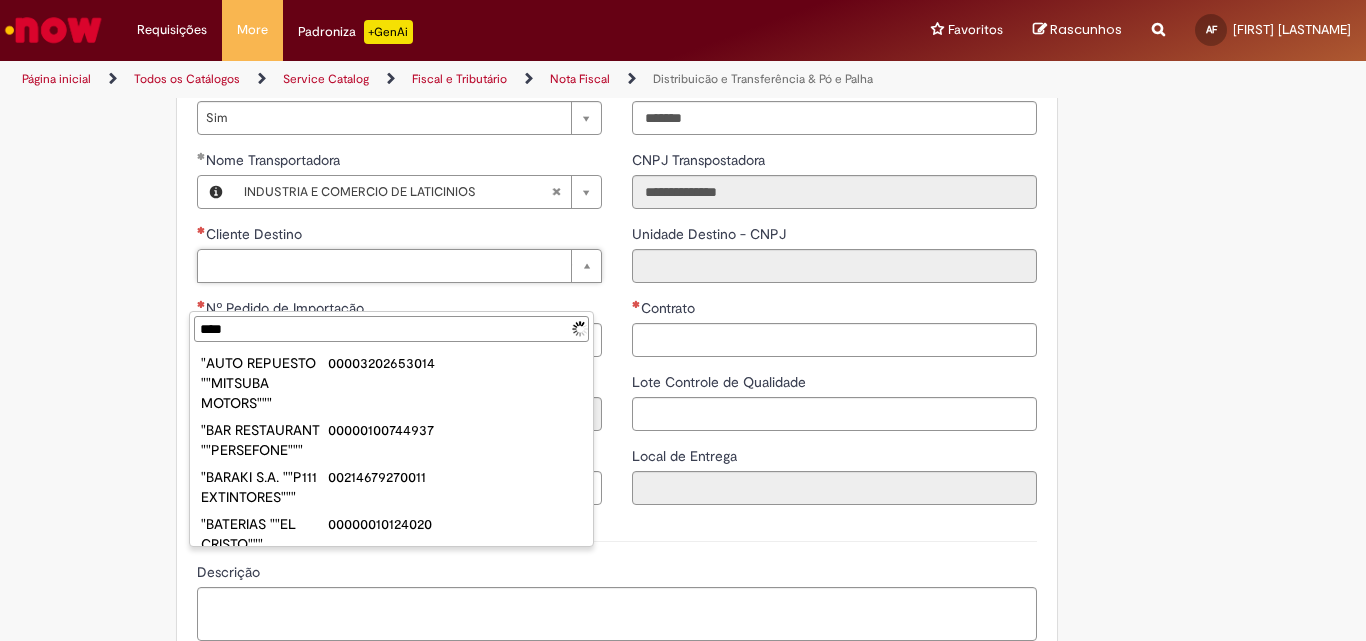 type on "*****" 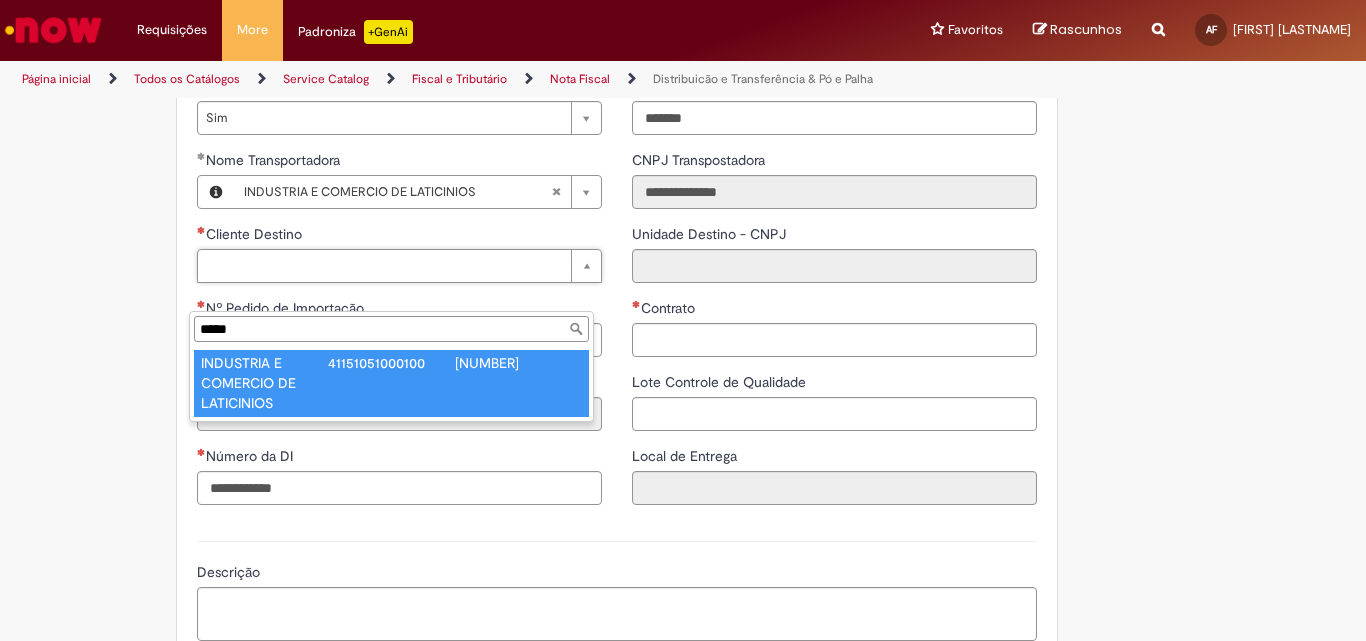 type on "**********" 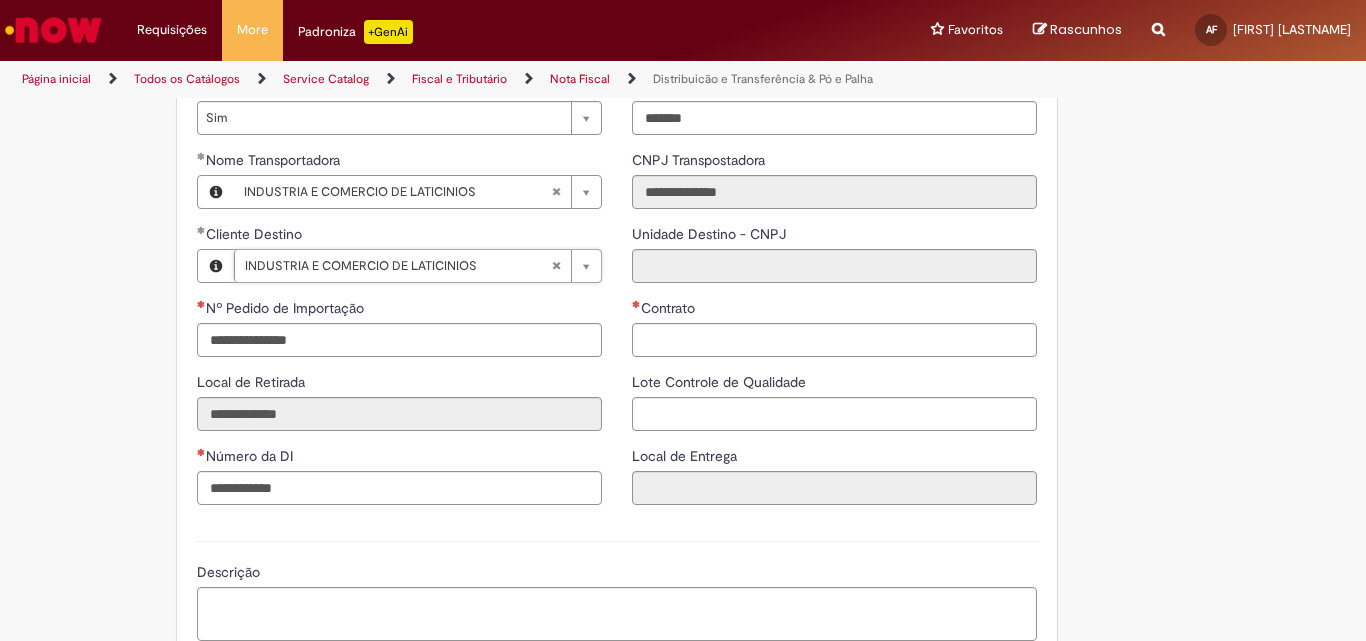 type on "**********" 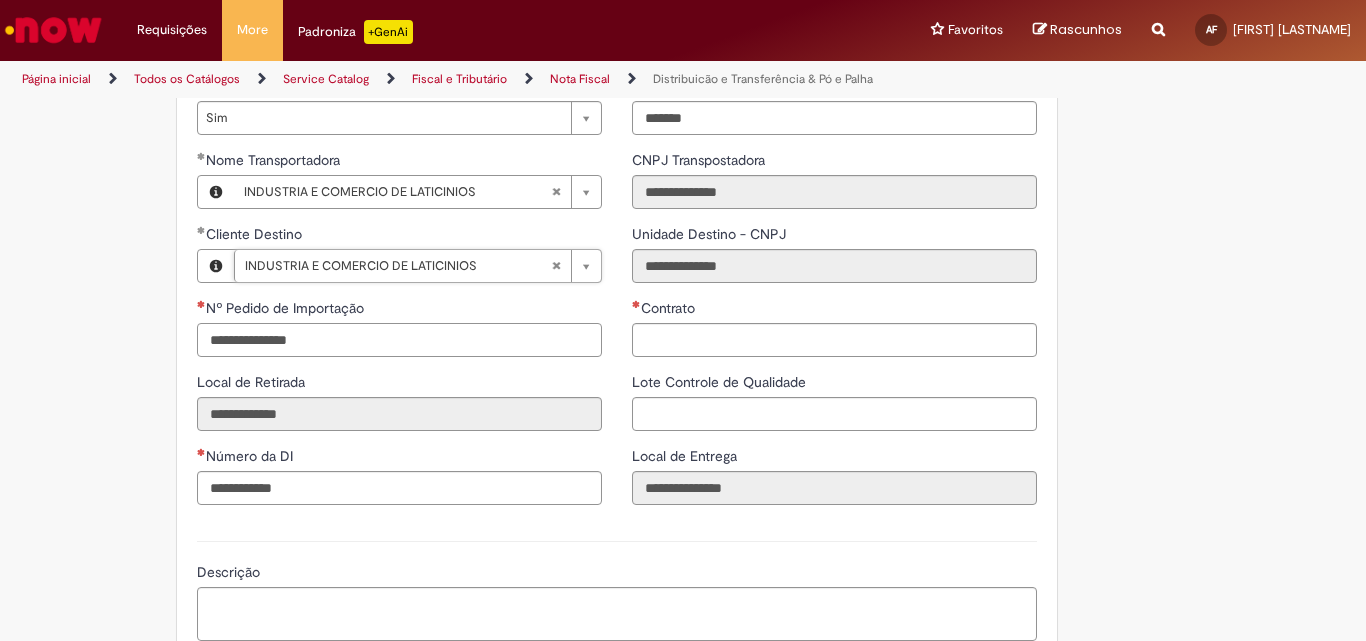 click on "Nº Pedido de Importação" at bounding box center (399, 340) 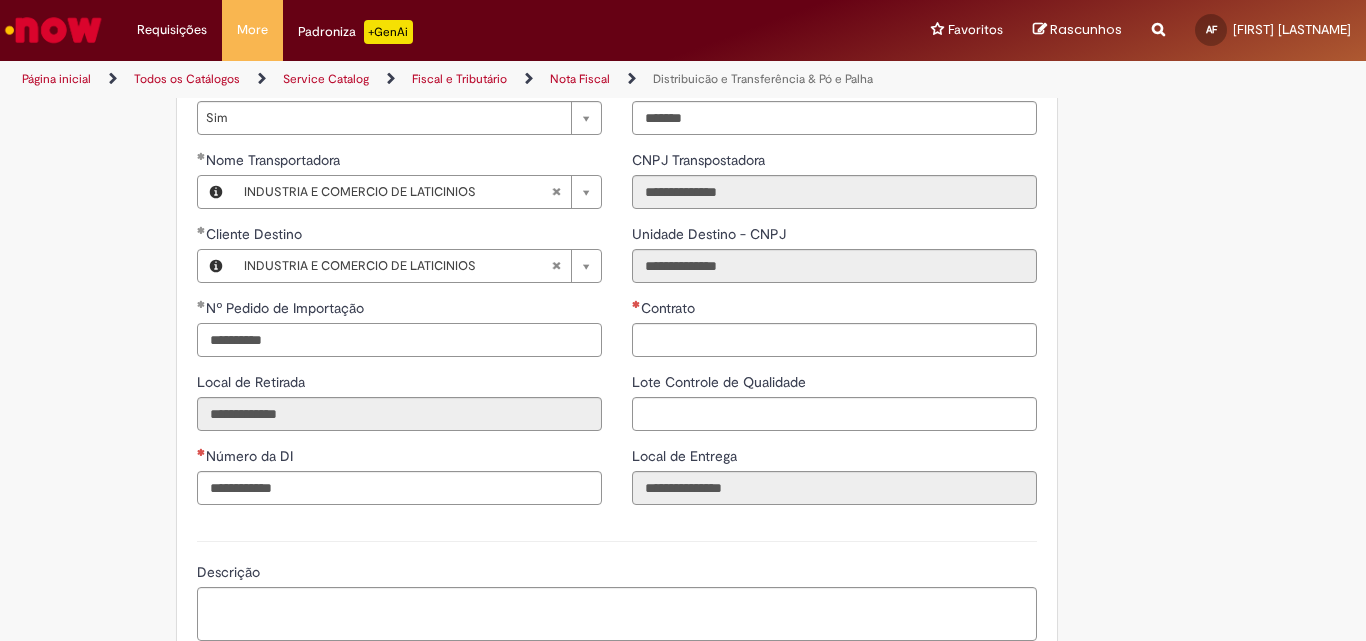 type on "**********" 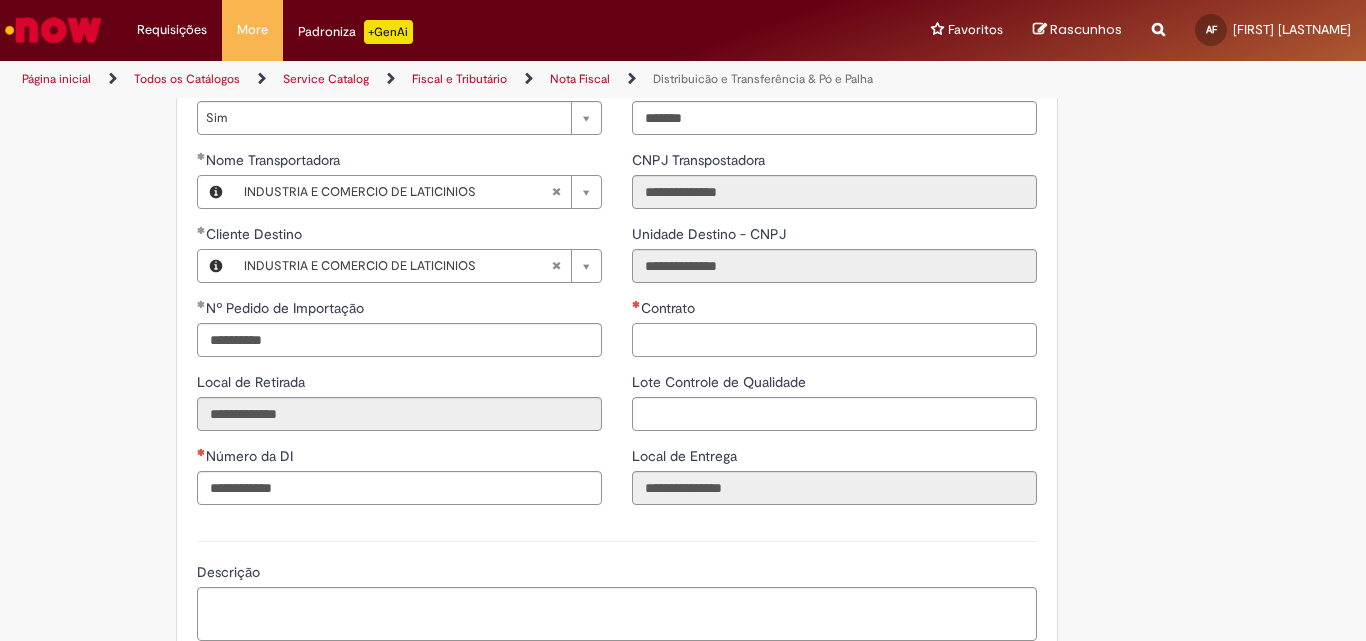 click on "Contrato" at bounding box center [834, 340] 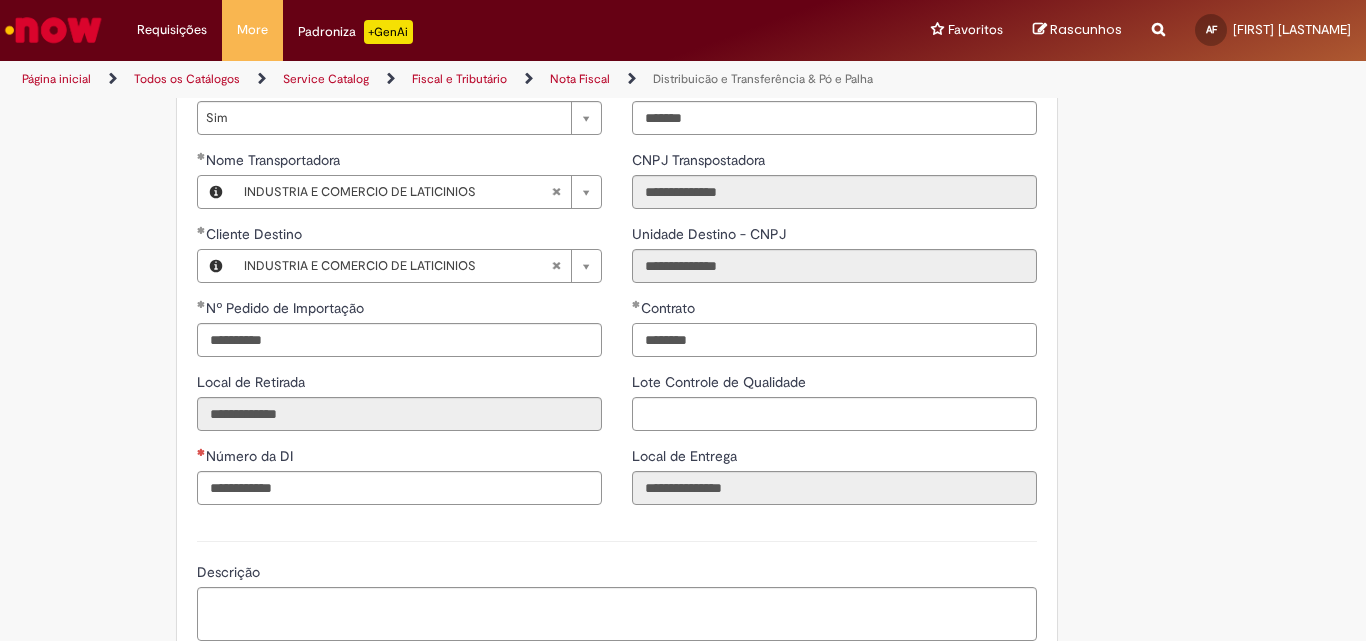 type on "********" 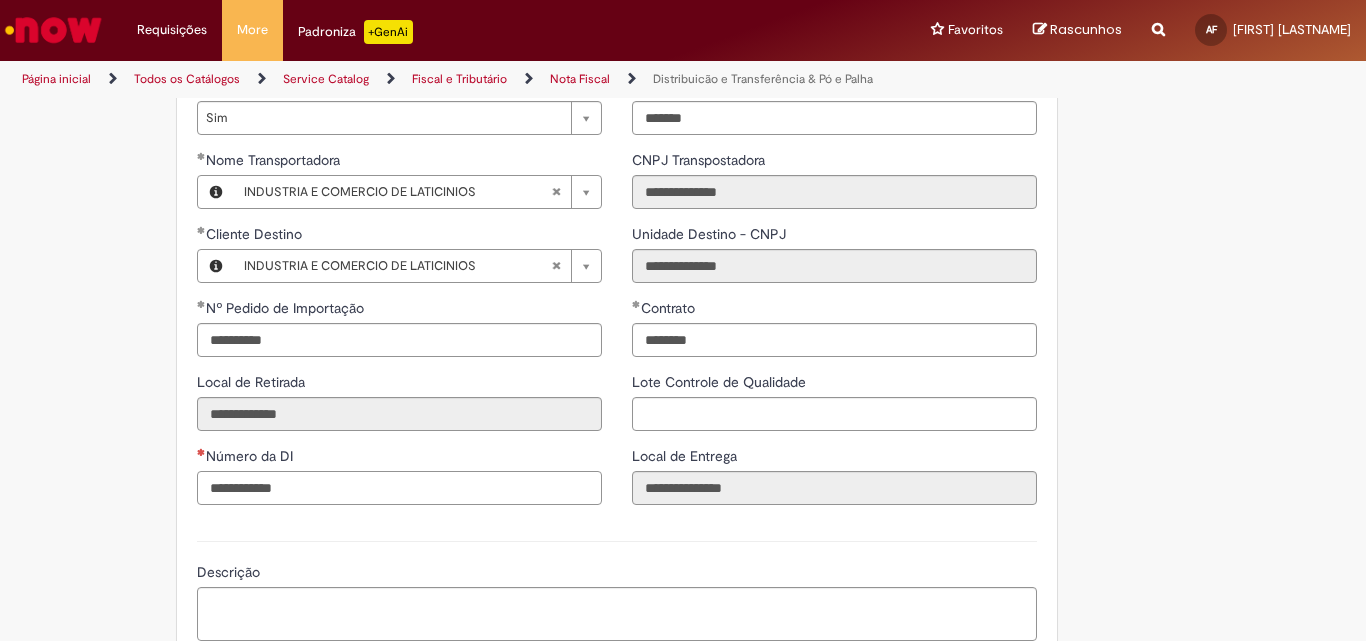 click on "Número da DI" at bounding box center (399, 488) 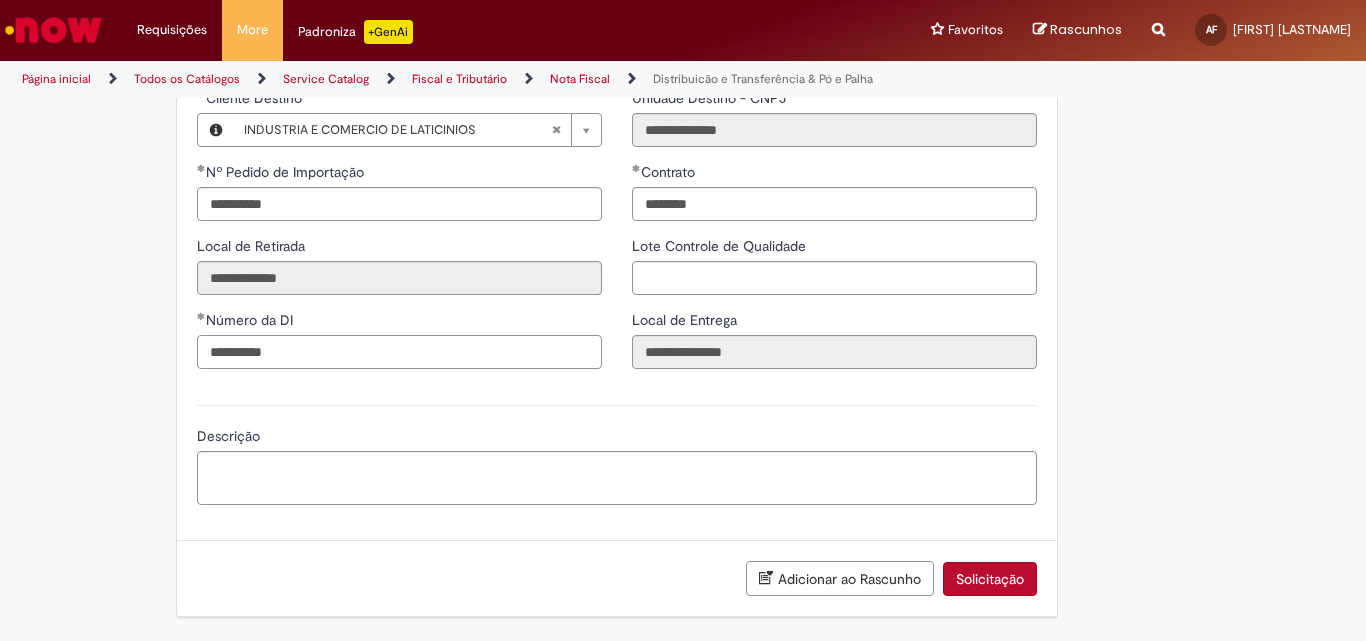 scroll, scrollTop: 2667, scrollLeft: 0, axis: vertical 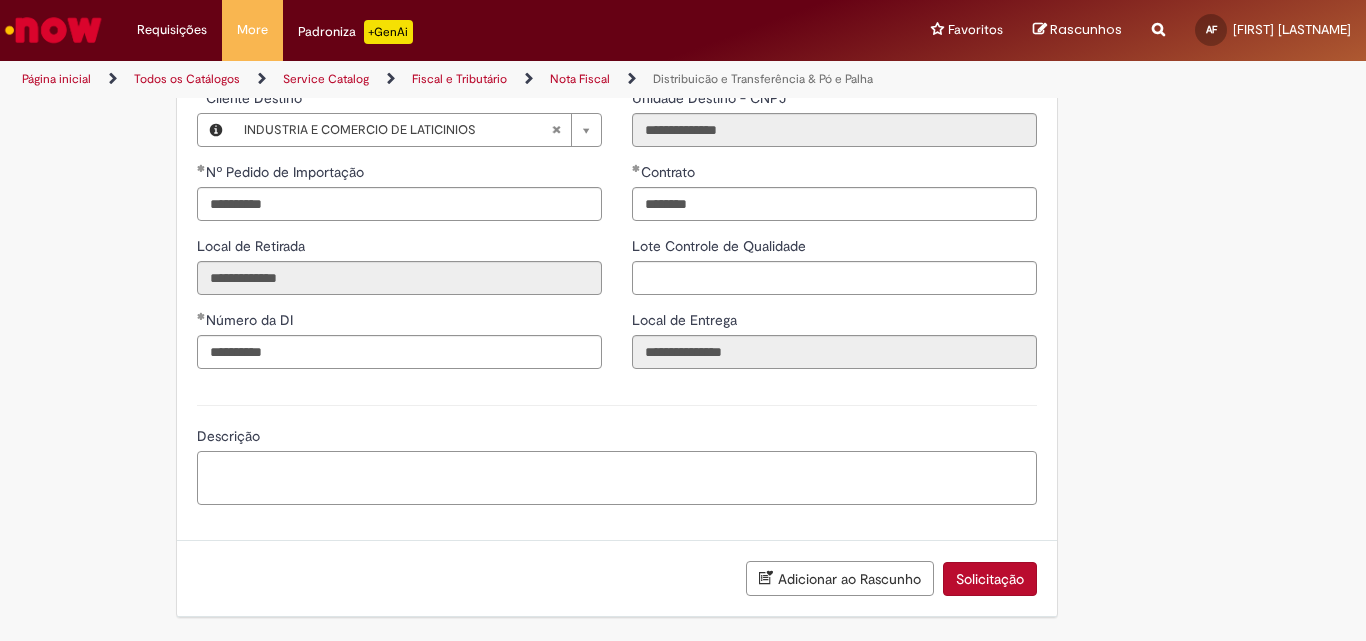 click on "Descrição" at bounding box center [617, 478] 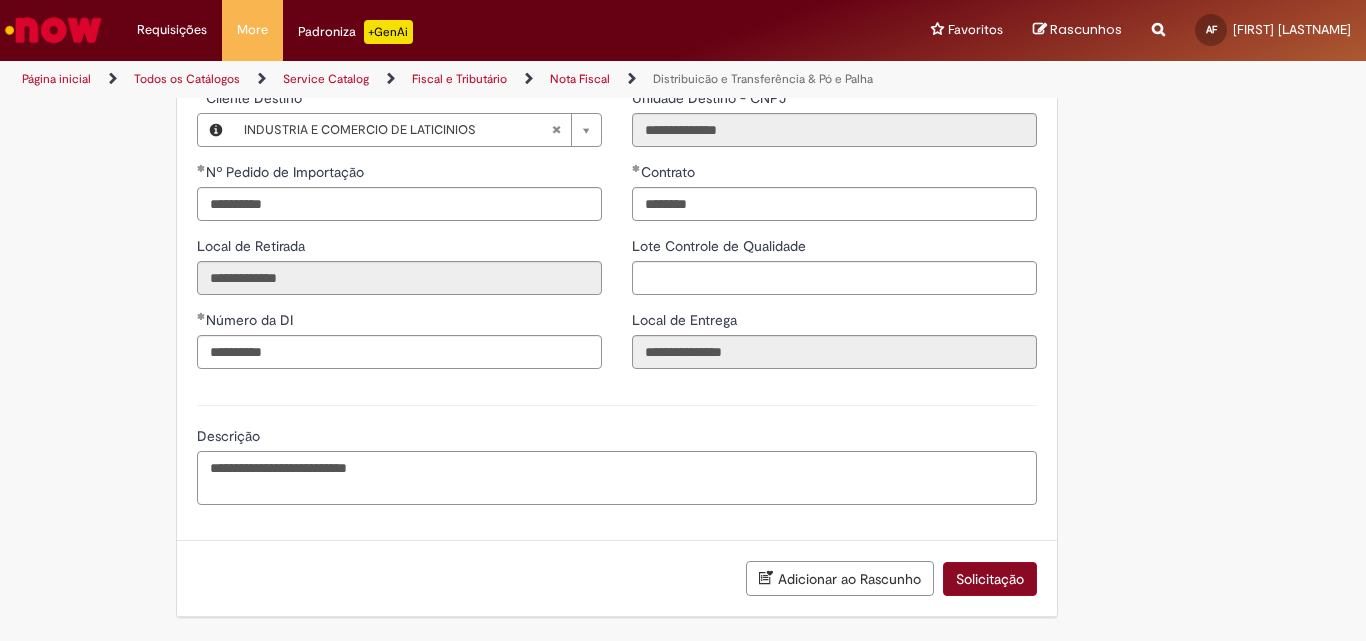 type on "**********" 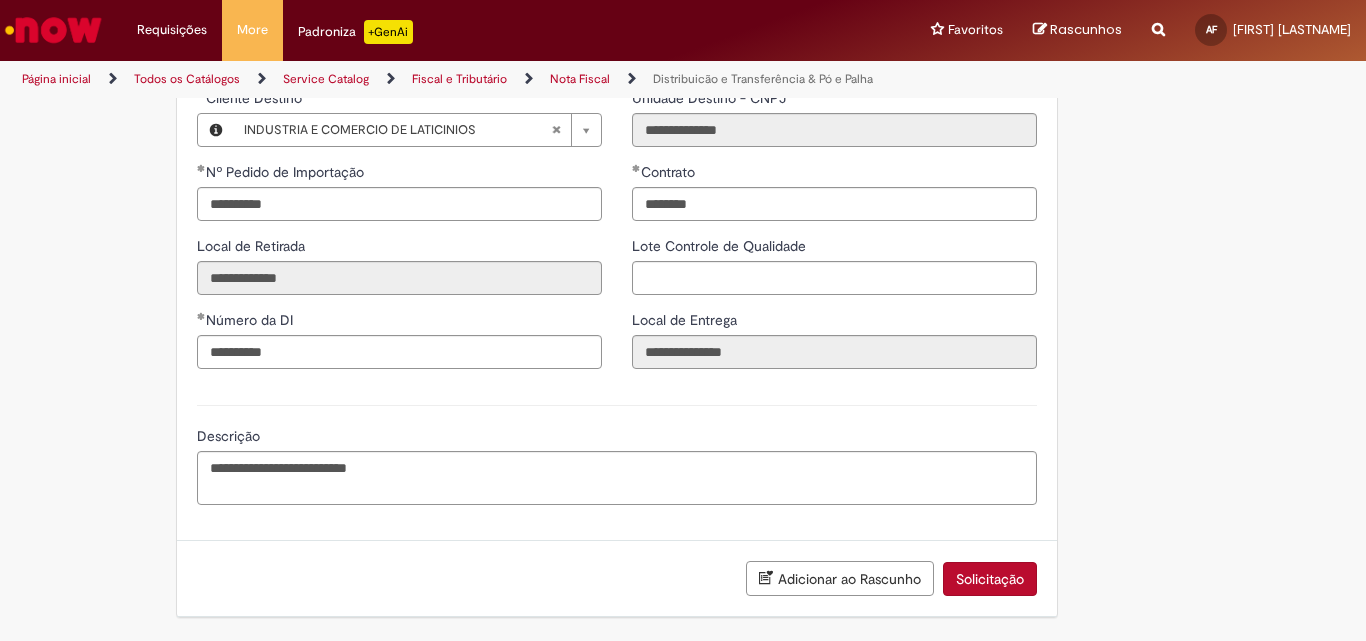 click on "Solicitação" at bounding box center [990, 579] 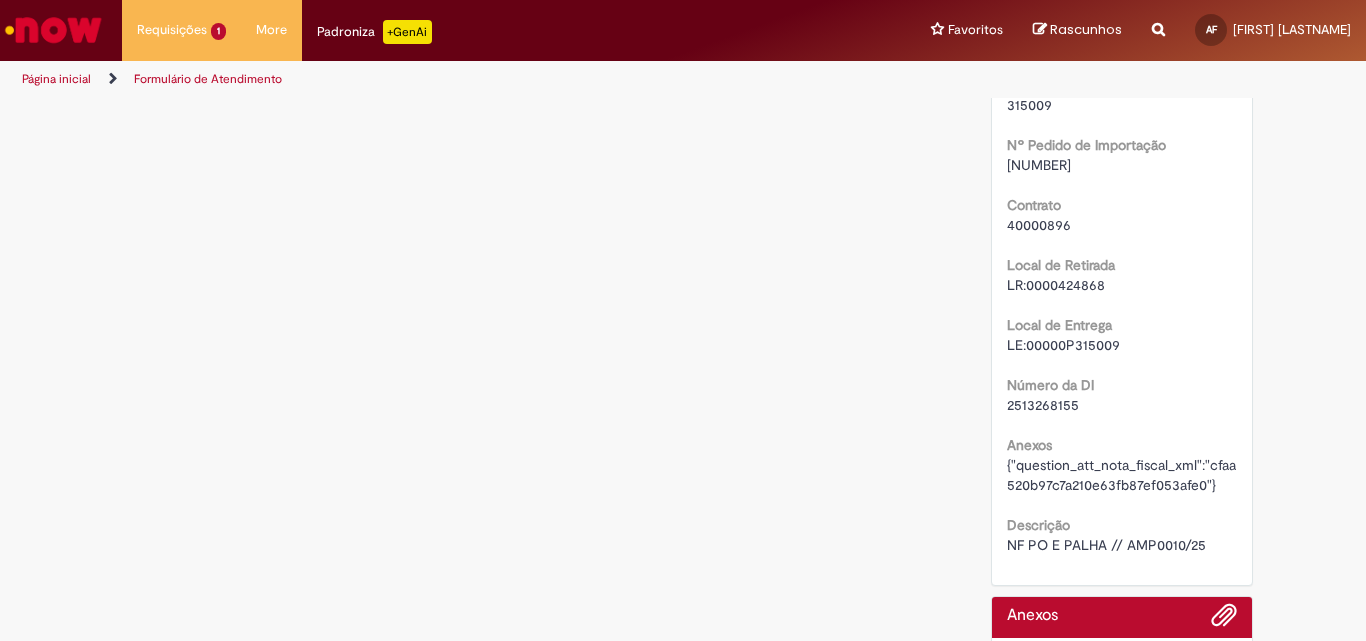 scroll, scrollTop: 0, scrollLeft: 0, axis: both 